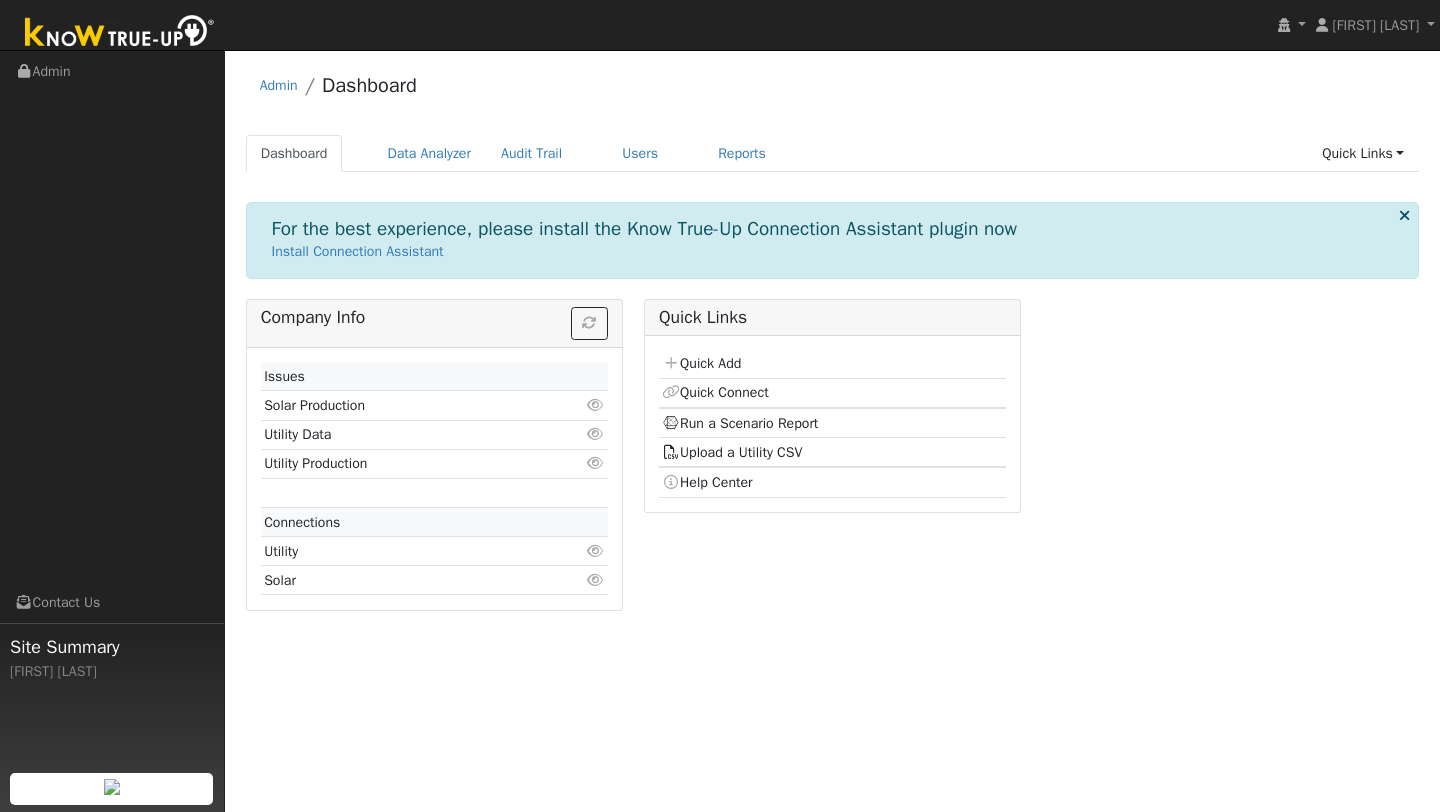 scroll, scrollTop: 0, scrollLeft: 0, axis: both 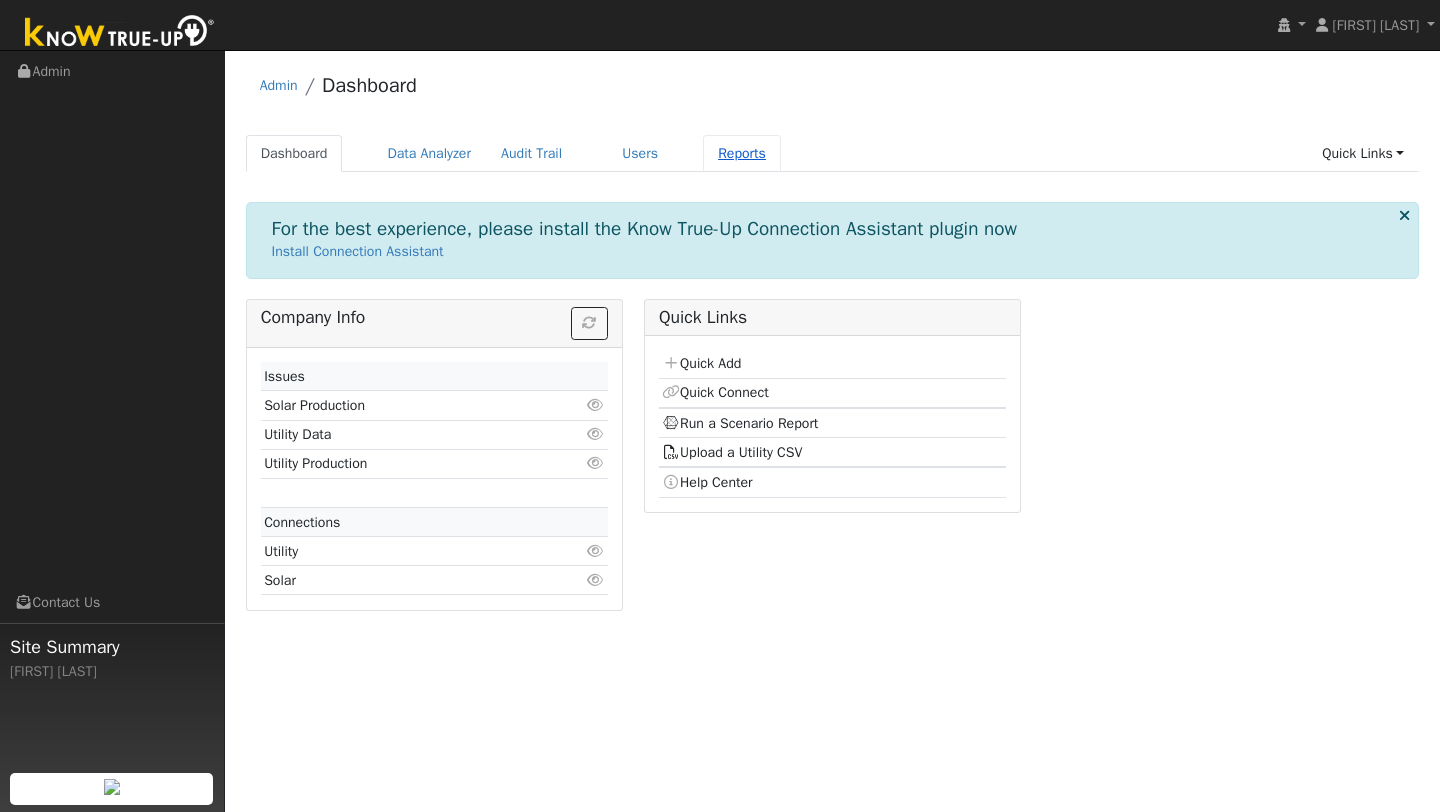 click on "Reports" at bounding box center (742, 153) 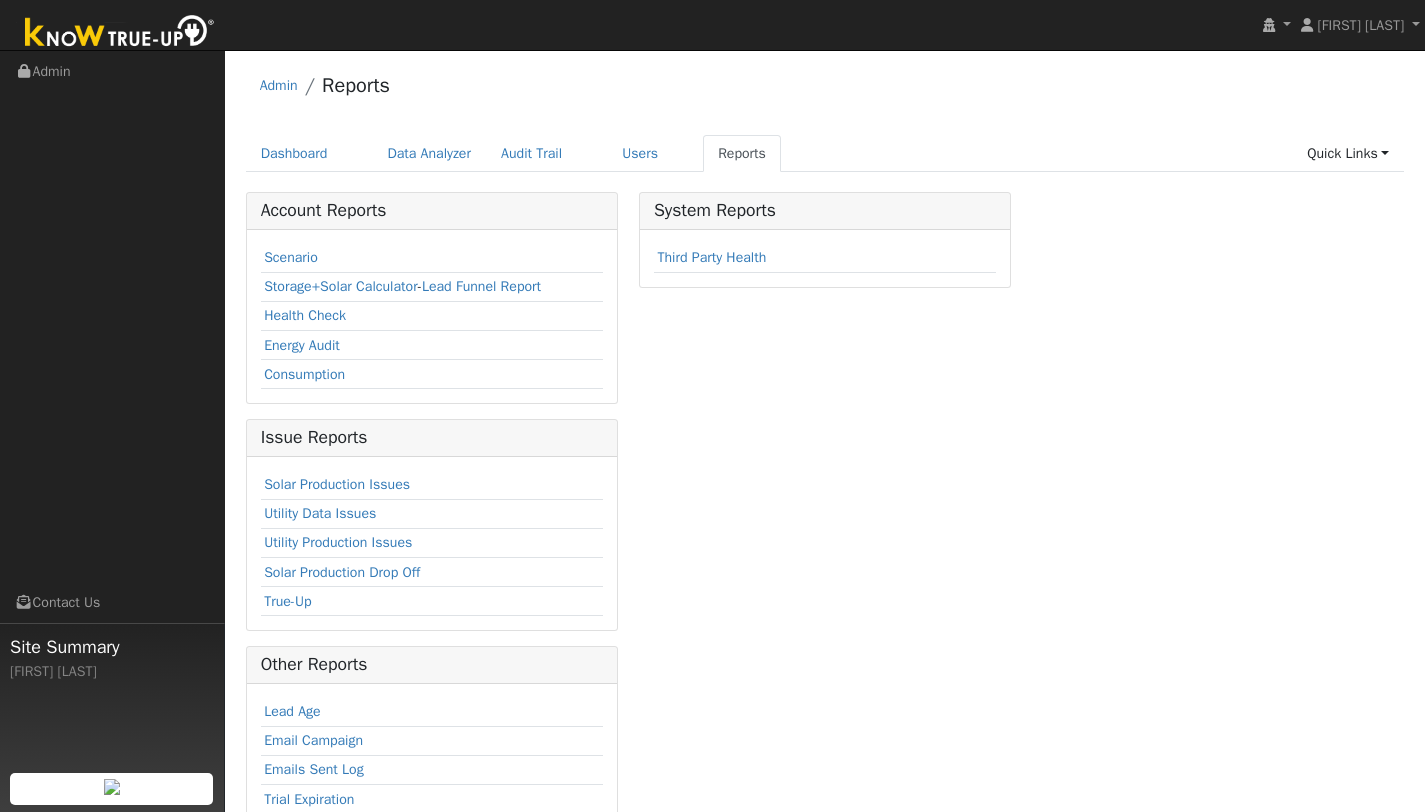 scroll, scrollTop: 0, scrollLeft: 0, axis: both 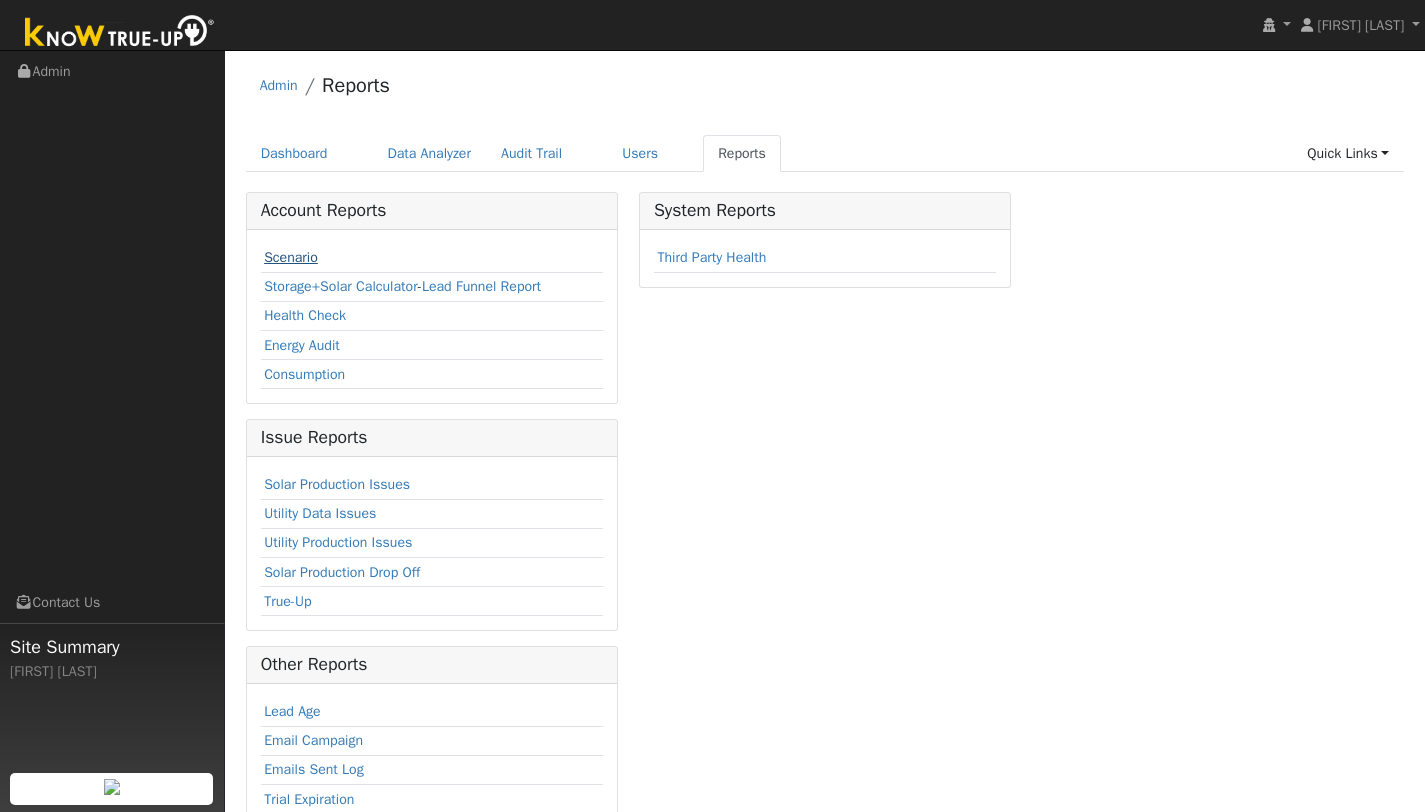 click on "Scenario" at bounding box center [291, 257] 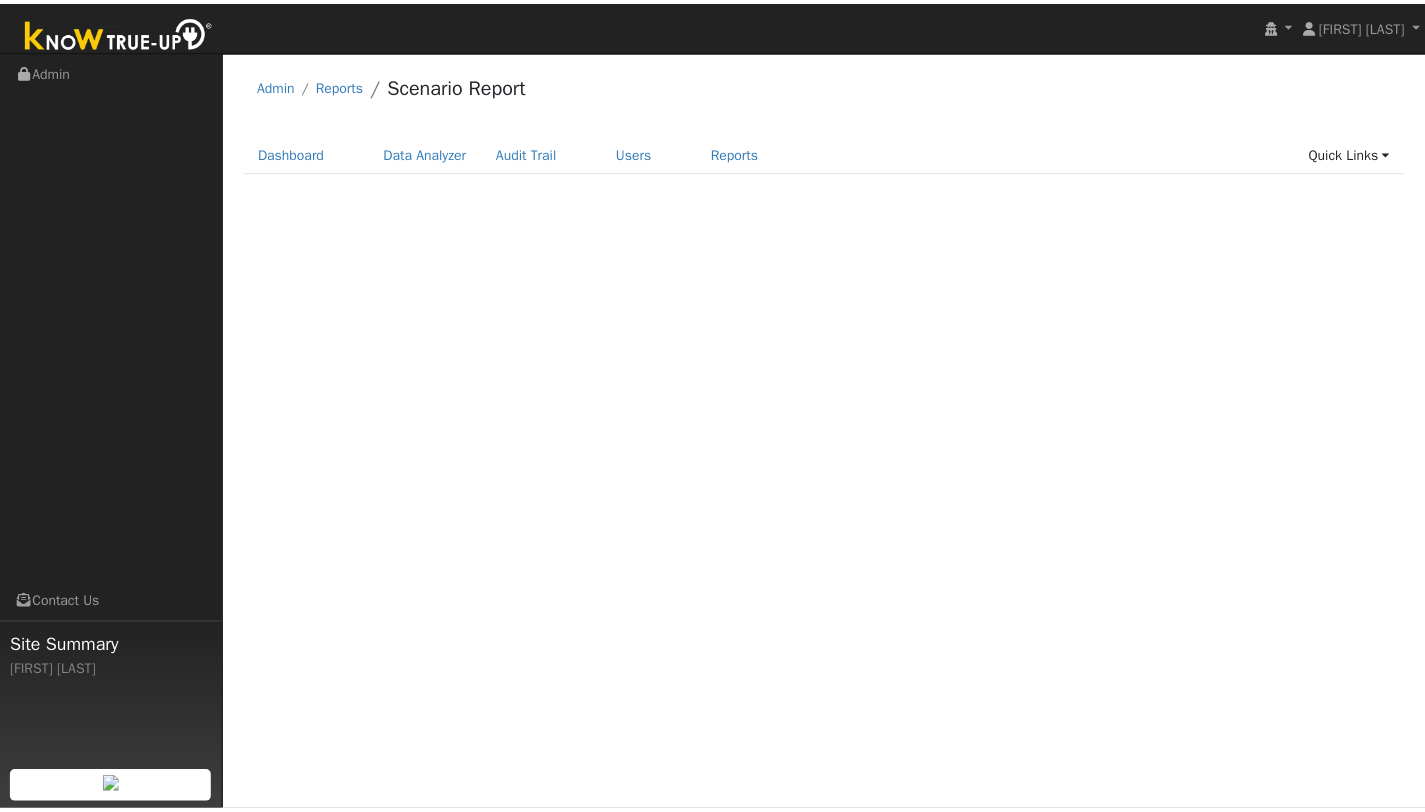 scroll, scrollTop: 0, scrollLeft: 0, axis: both 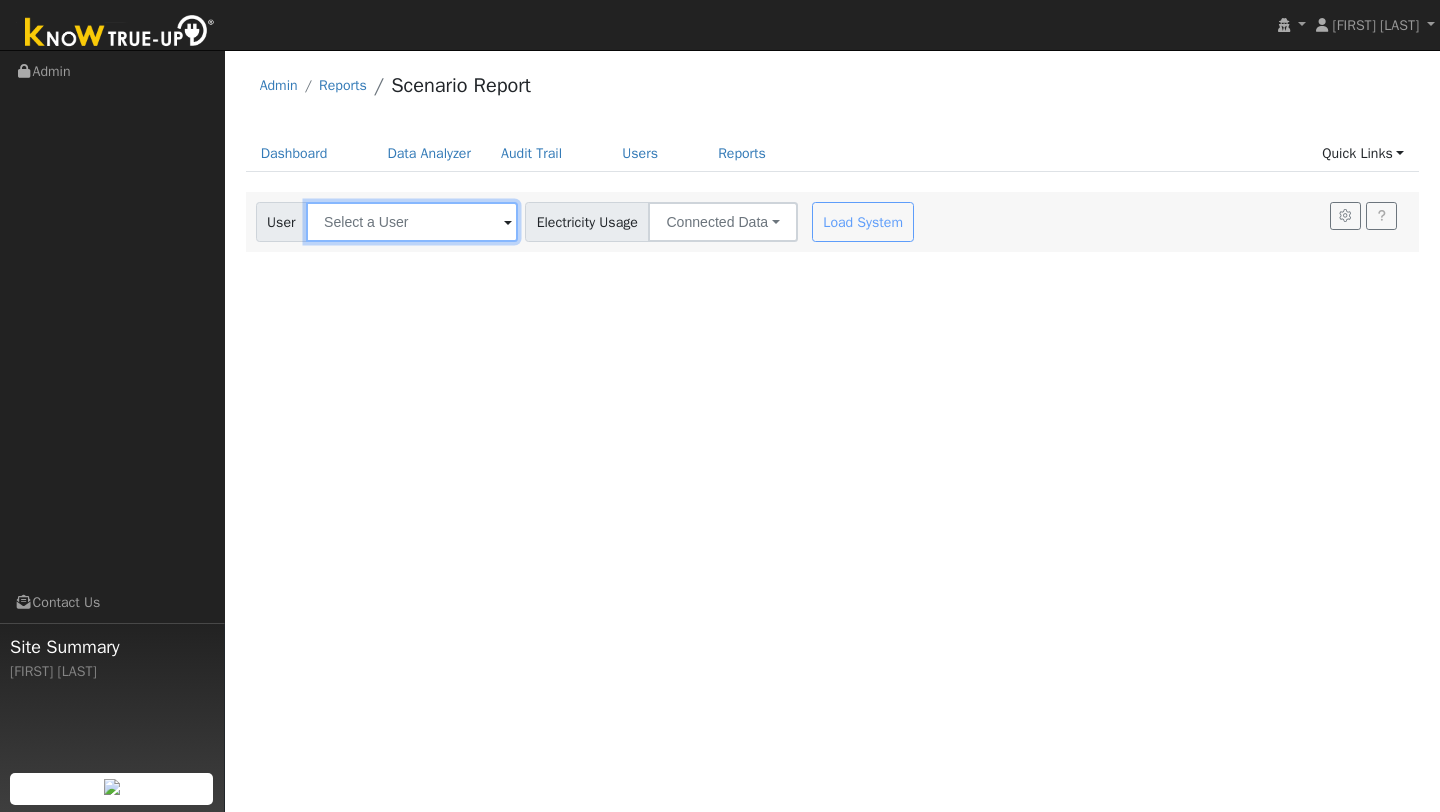 click at bounding box center [412, 222] 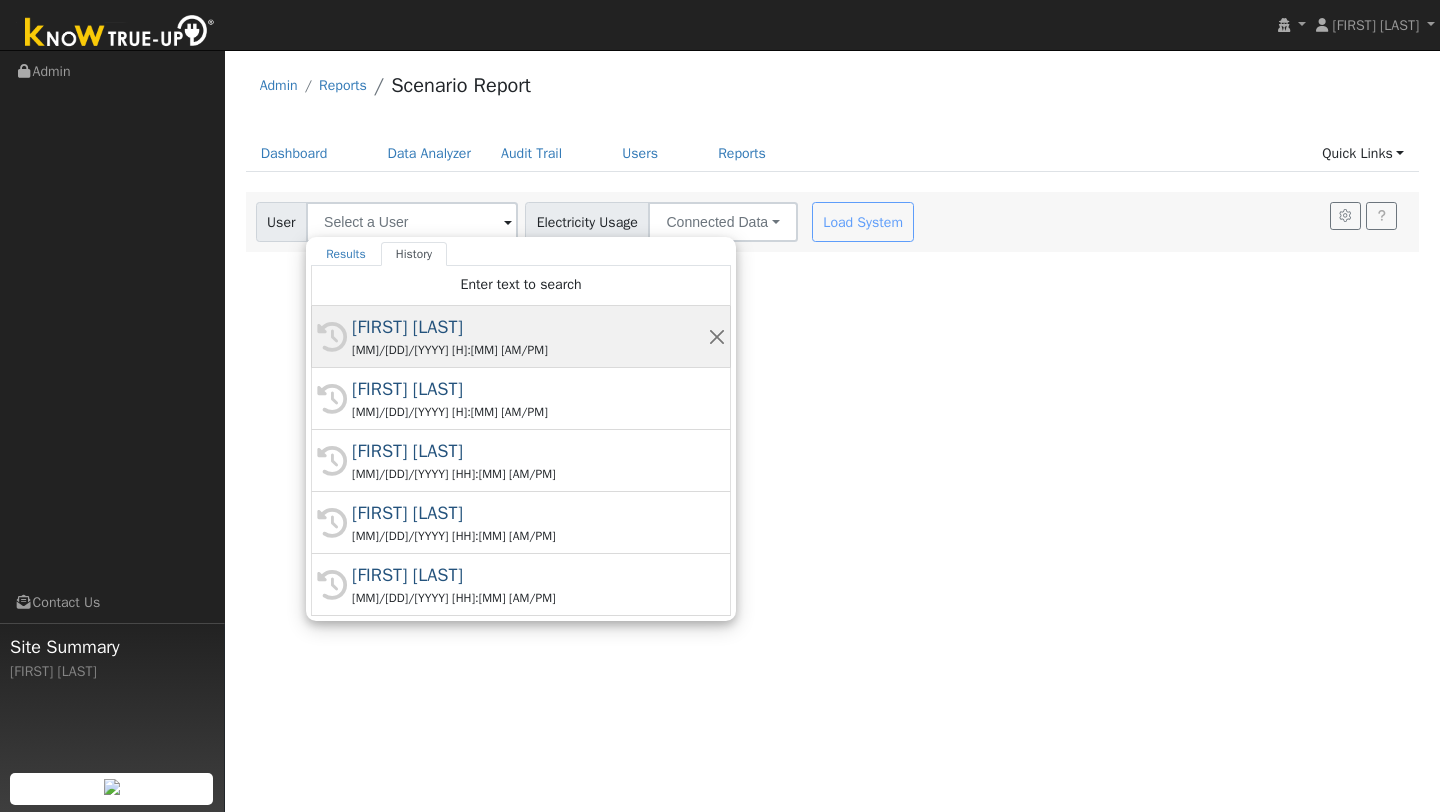 click on "[FIRST] [LAST]" at bounding box center (530, 327) 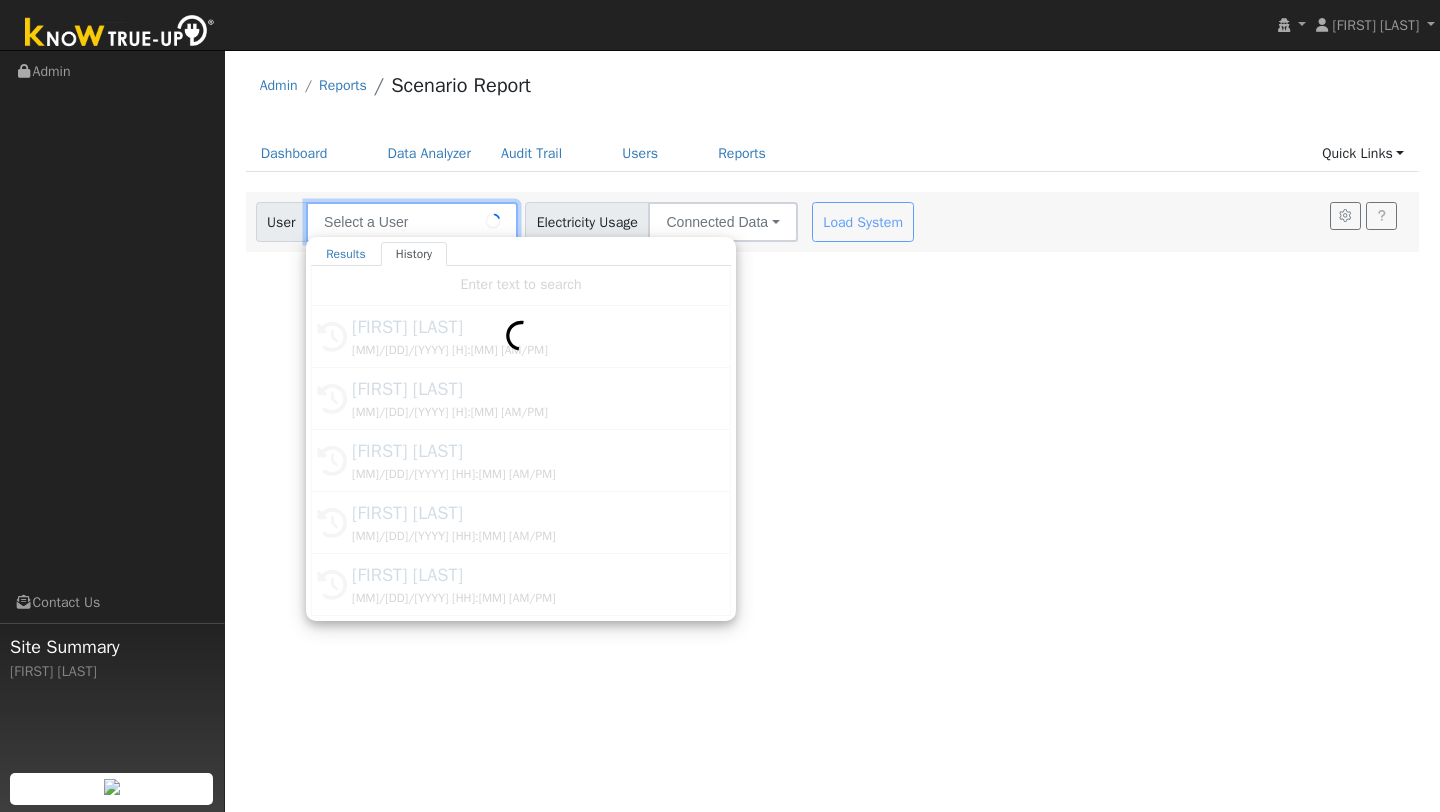 type on "[FIRST] [LAST]" 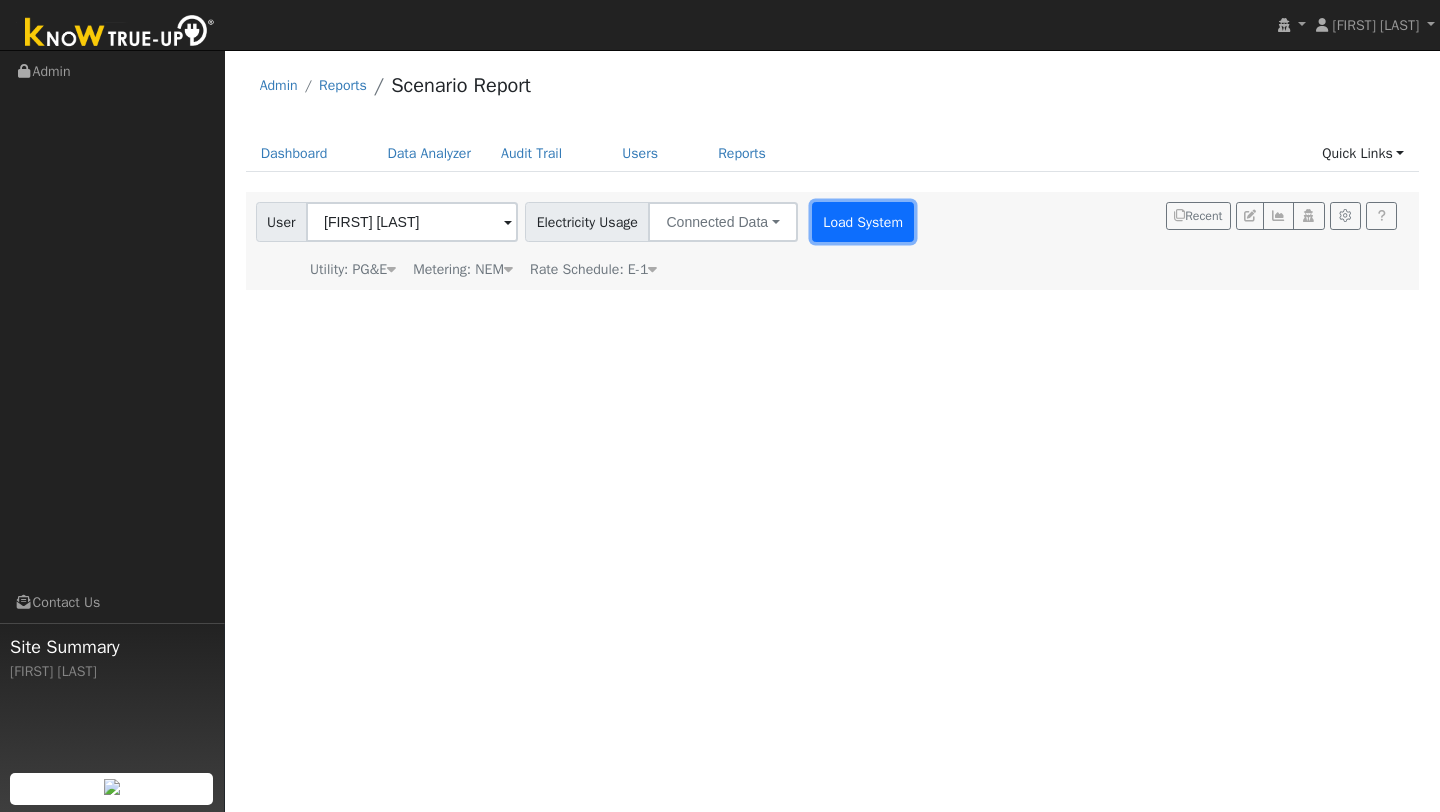 click on "Load System" at bounding box center [863, 222] 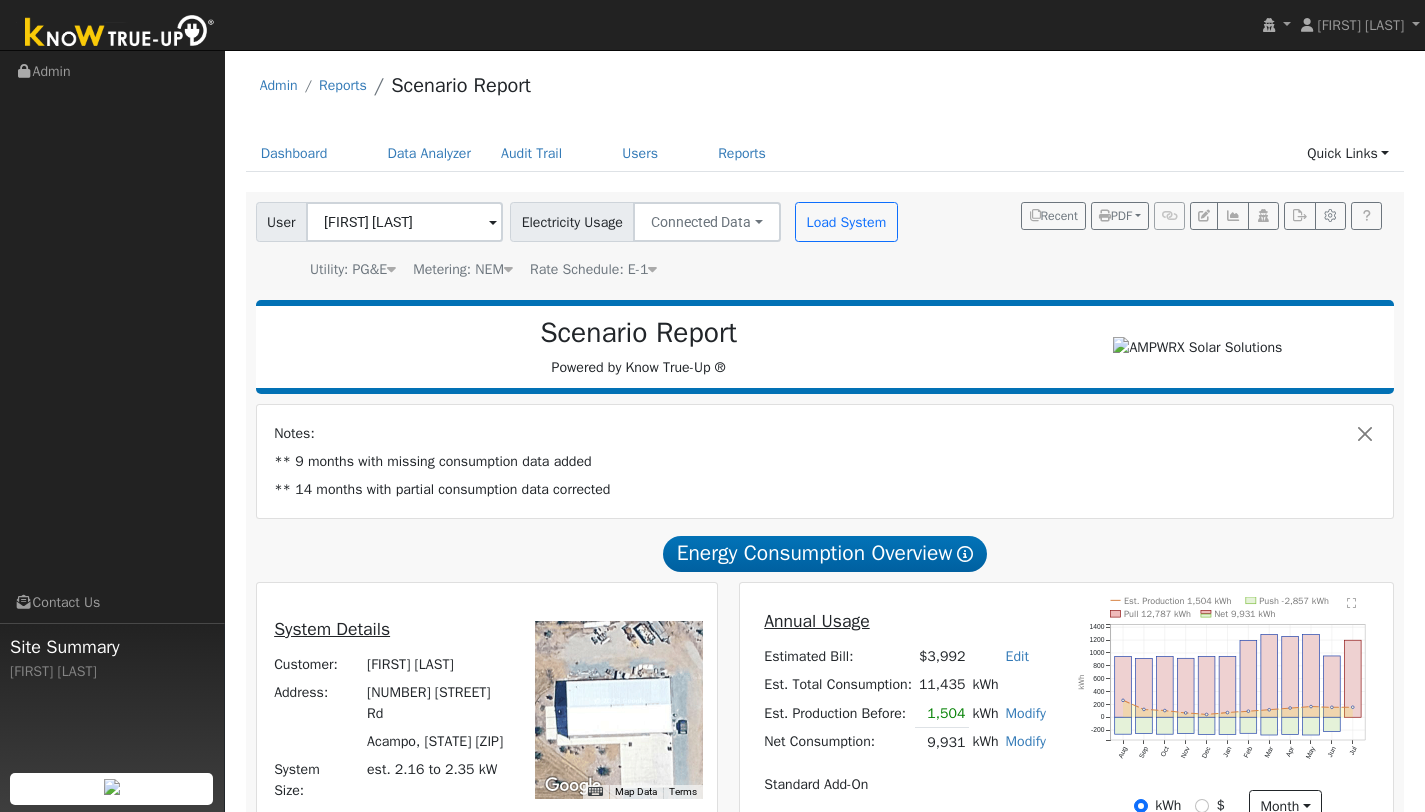 click at bounding box center [508, 269] 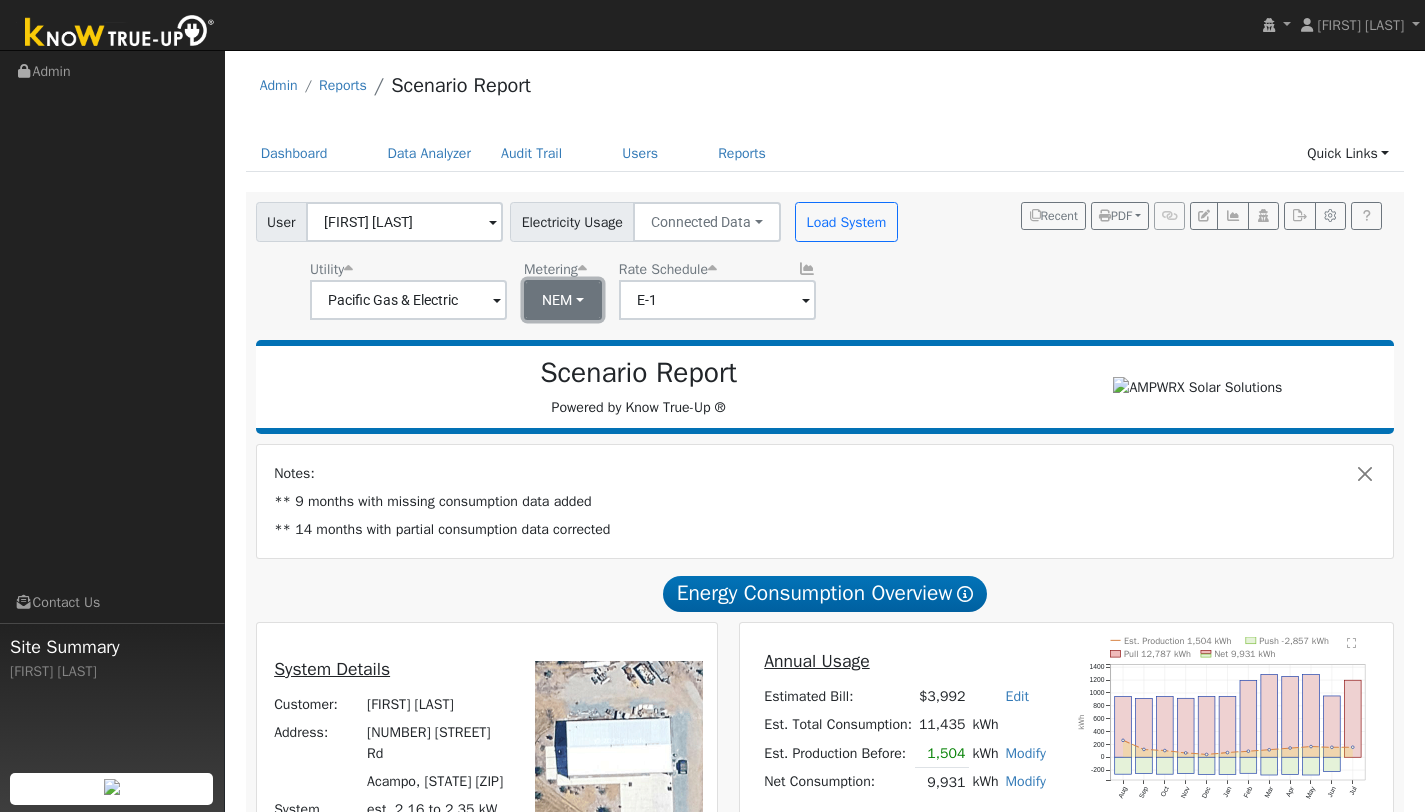 click on "NEM" at bounding box center (563, 300) 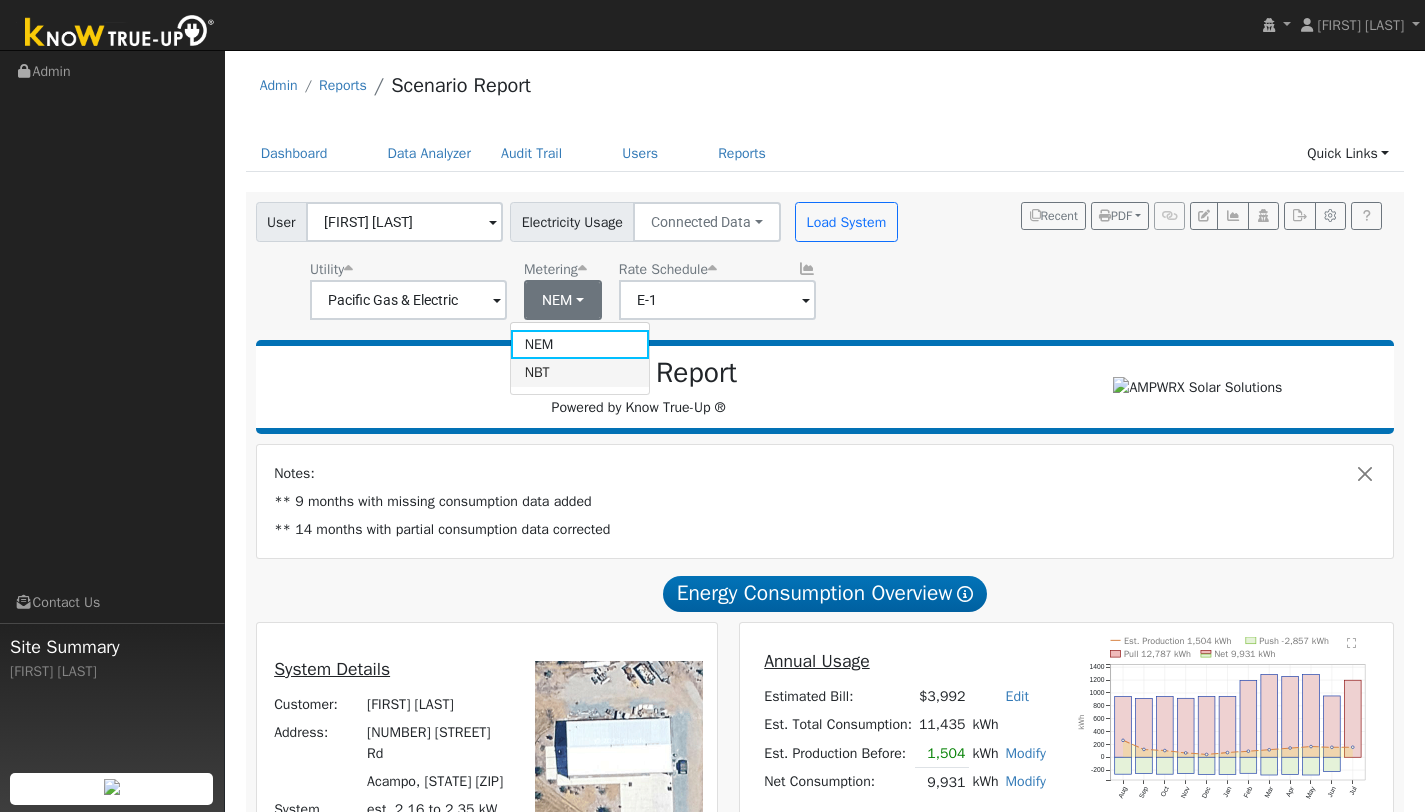 click on "NBT" at bounding box center (580, 373) 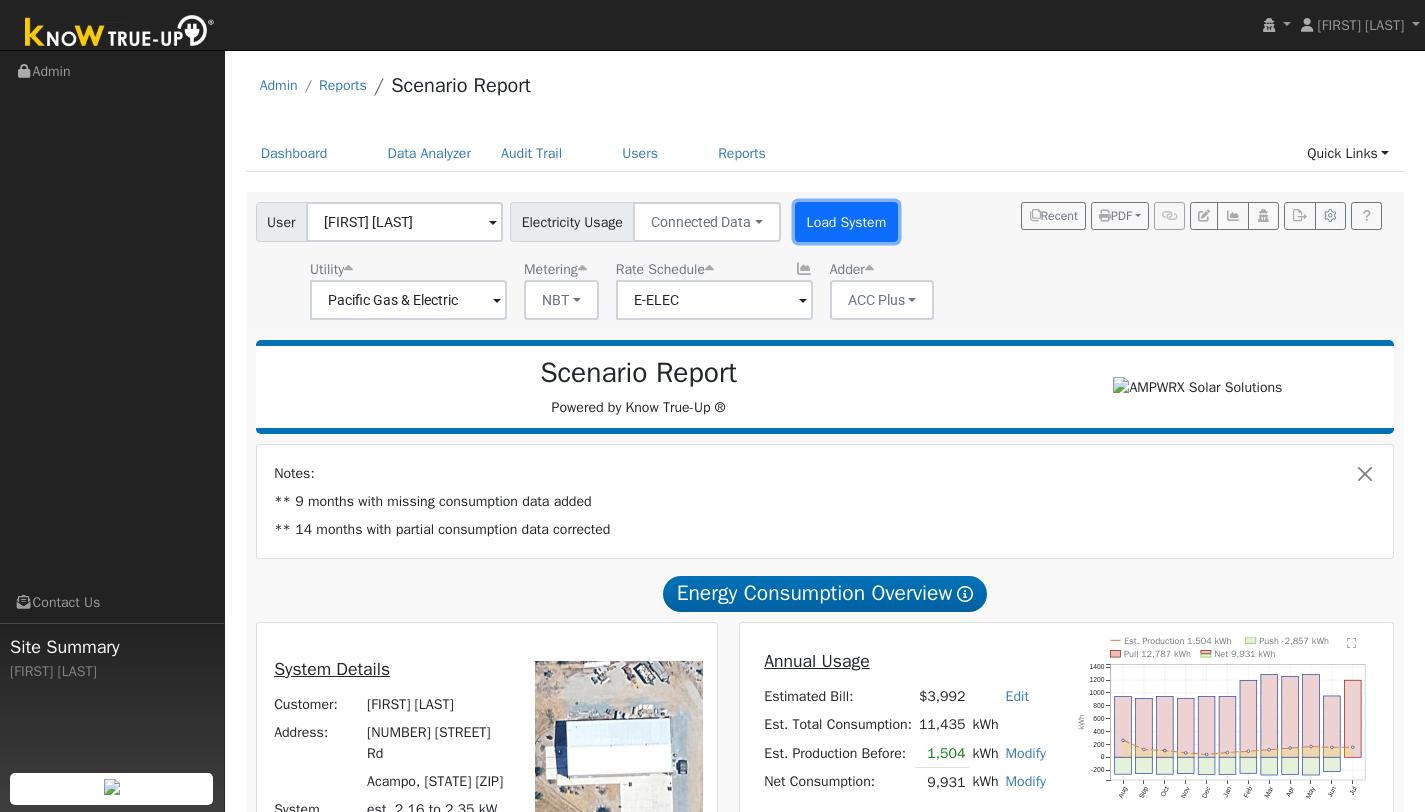 click on "Load System" at bounding box center [846, 222] 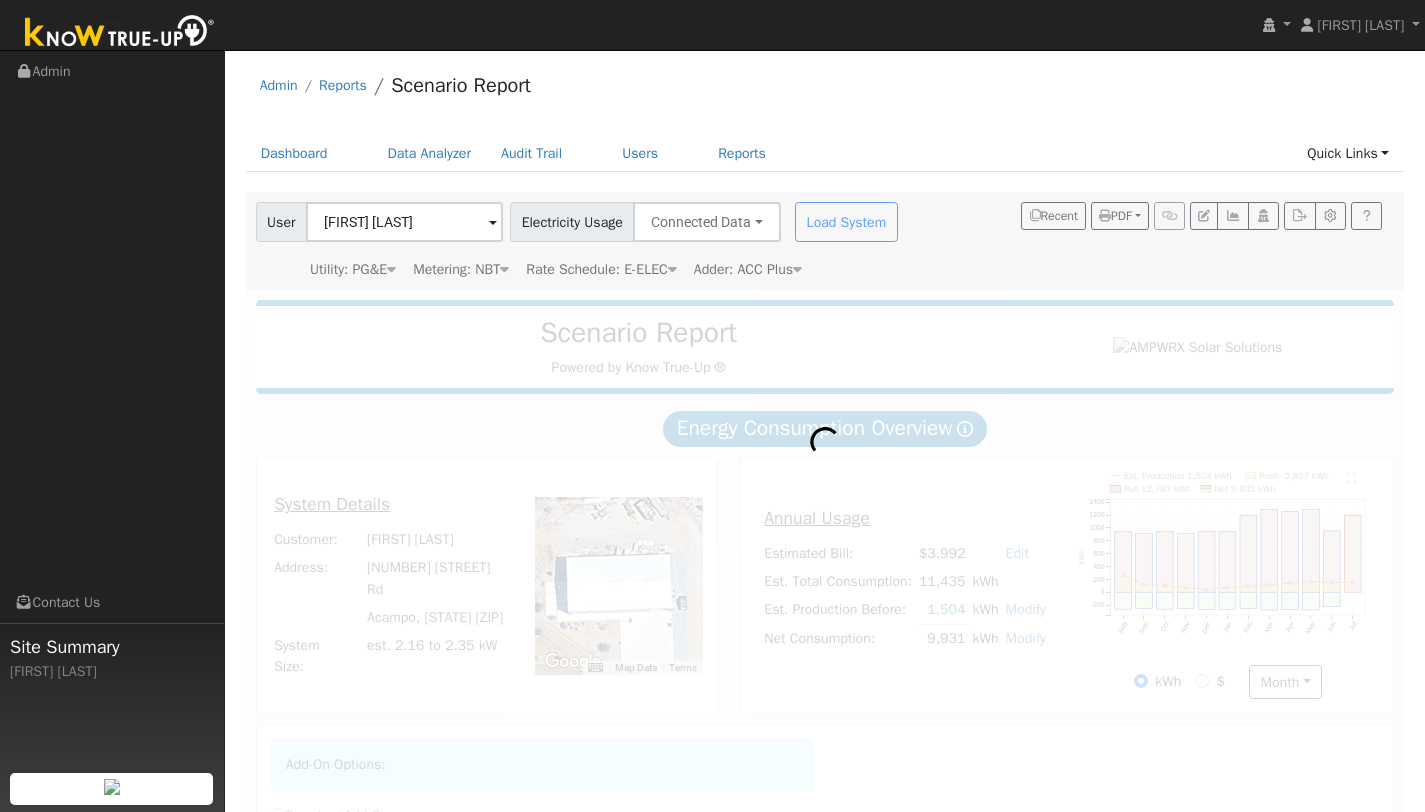 radio on "true" 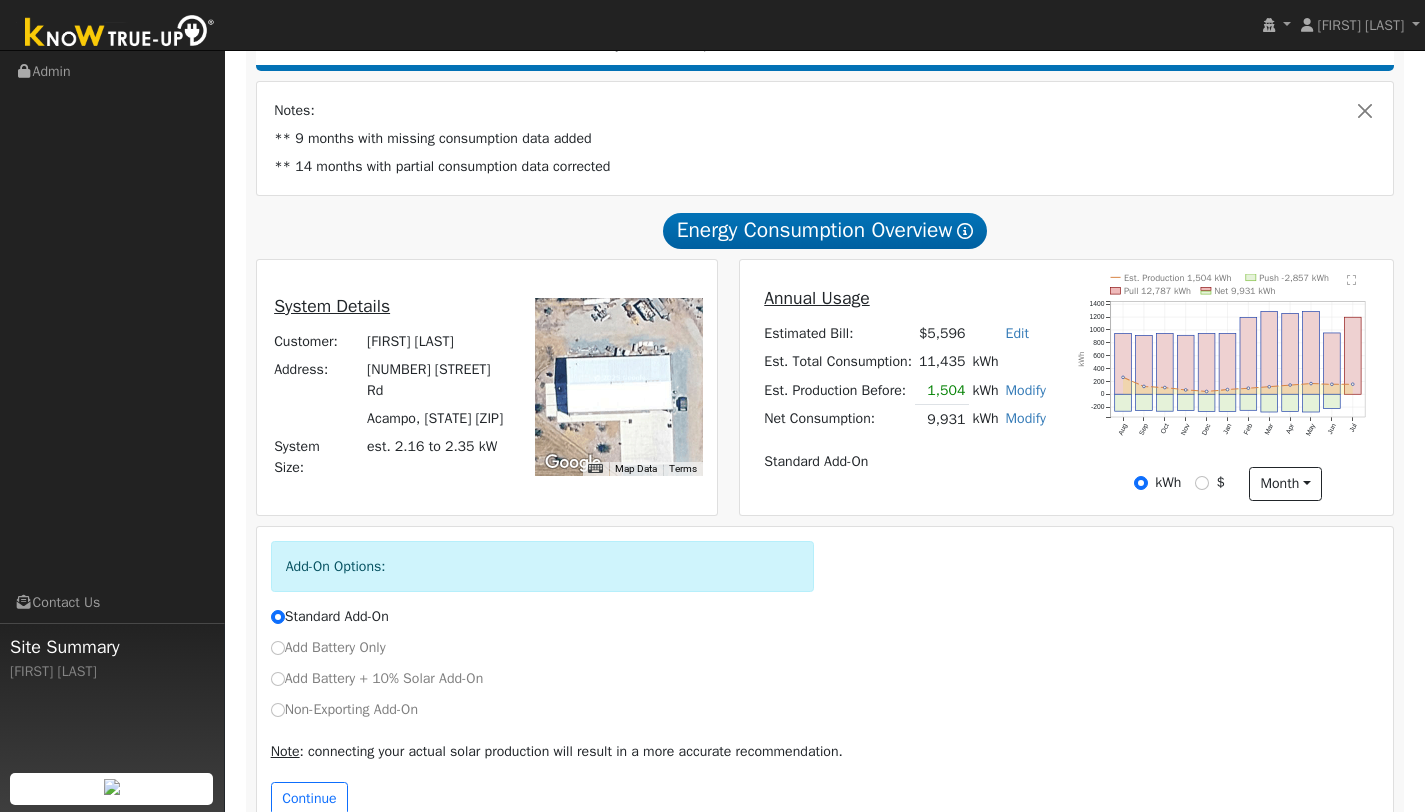 scroll, scrollTop: 378, scrollLeft: 0, axis: vertical 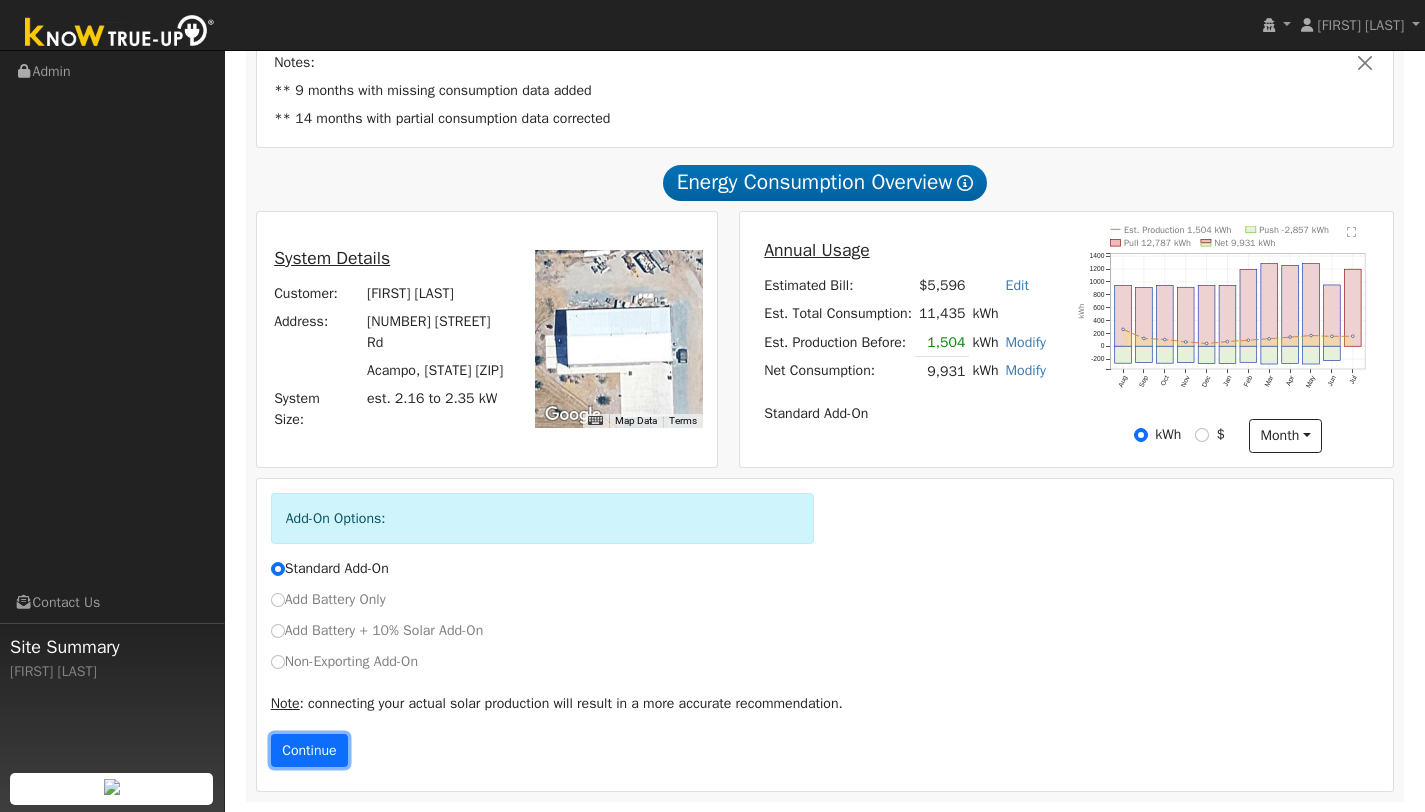 click on "Continue" at bounding box center (310, 751) 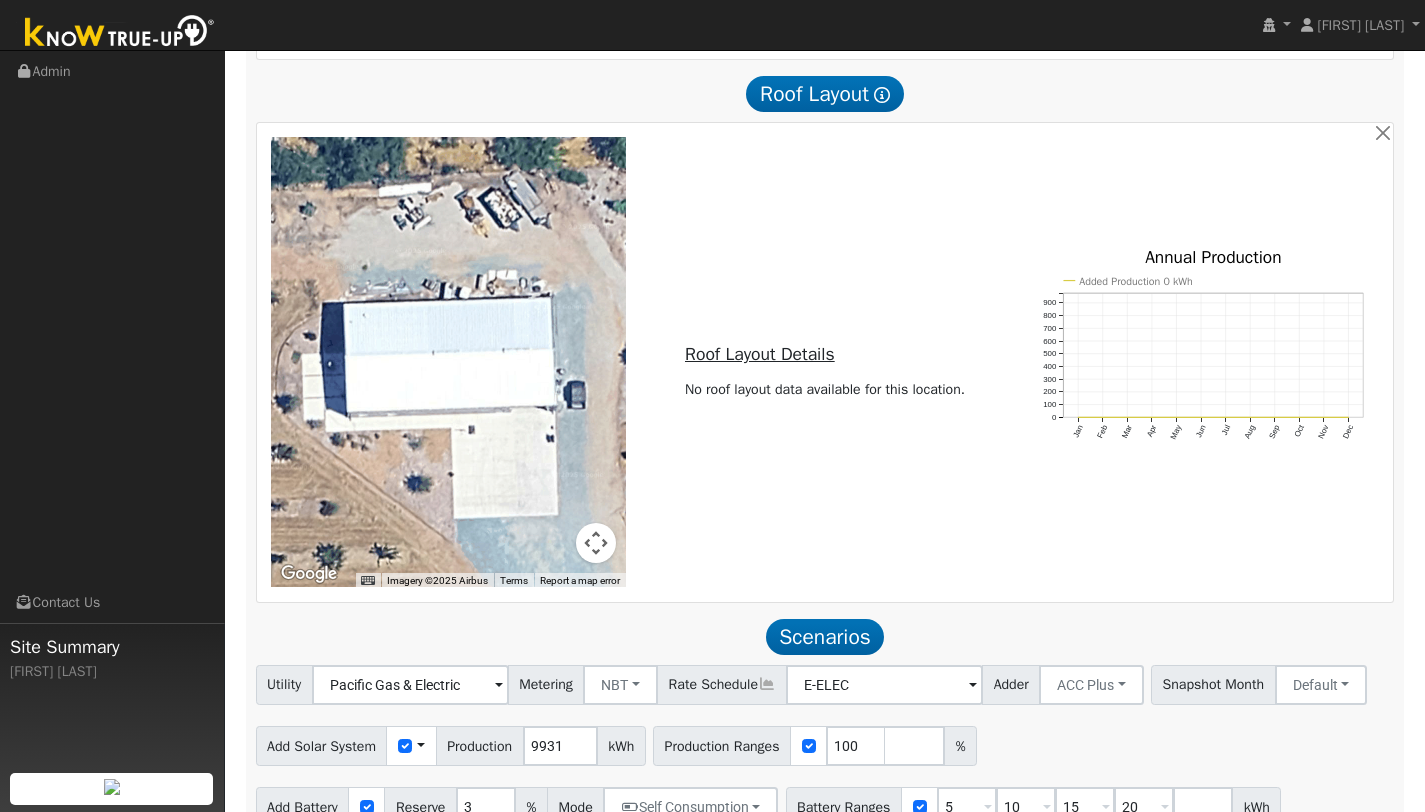 scroll, scrollTop: 1465, scrollLeft: 0, axis: vertical 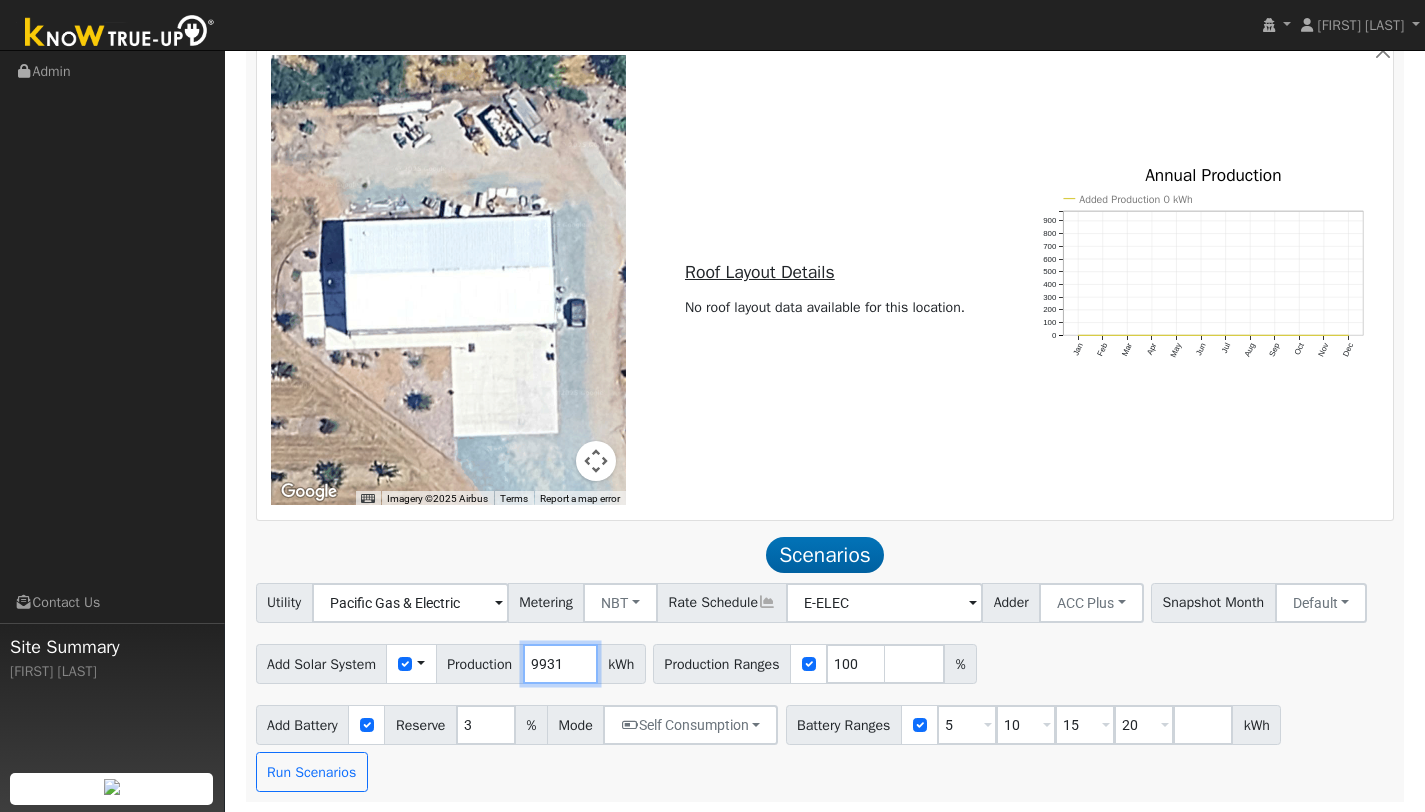 drag, startPoint x: 575, startPoint y: 665, endPoint x: 527, endPoint y: 662, distance: 48.09366 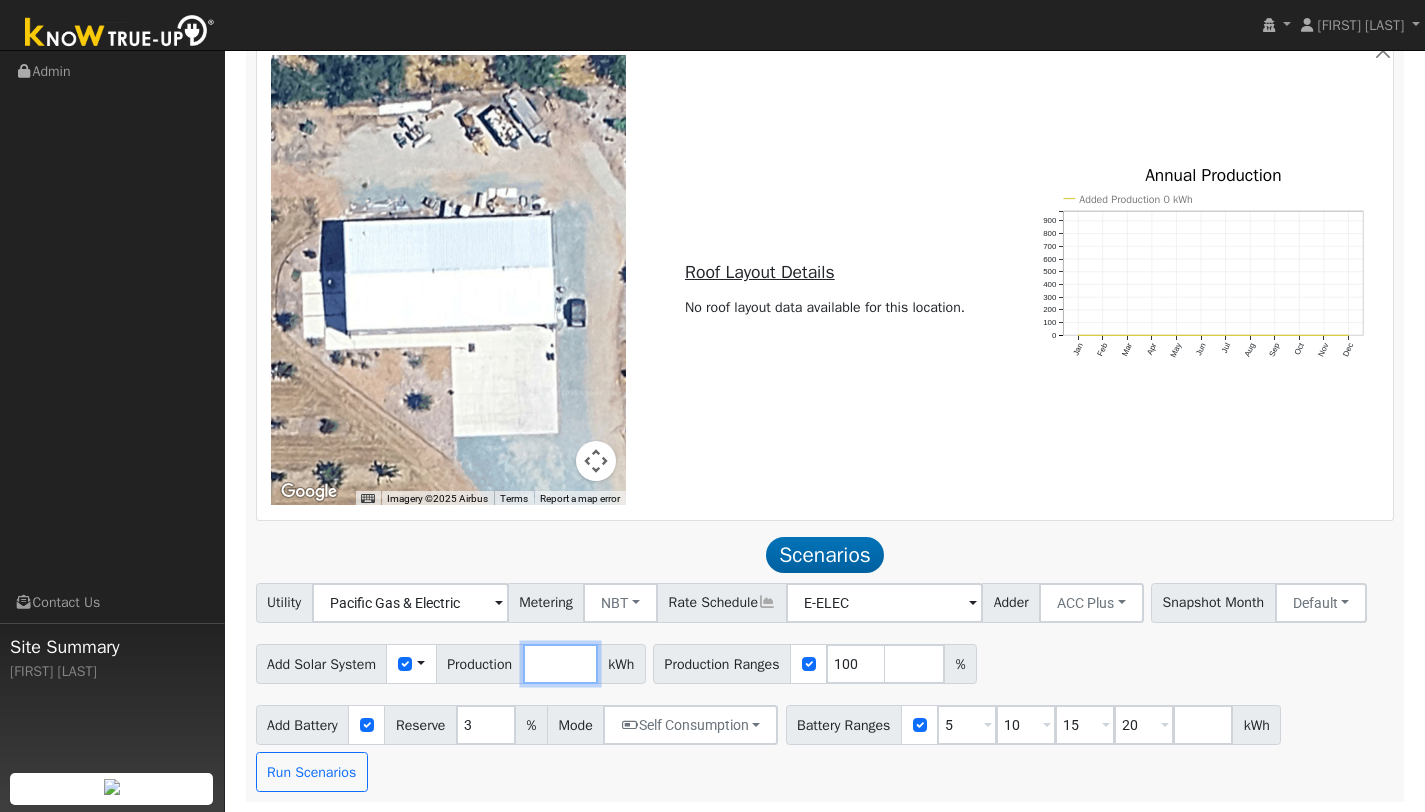 paste on "14934" 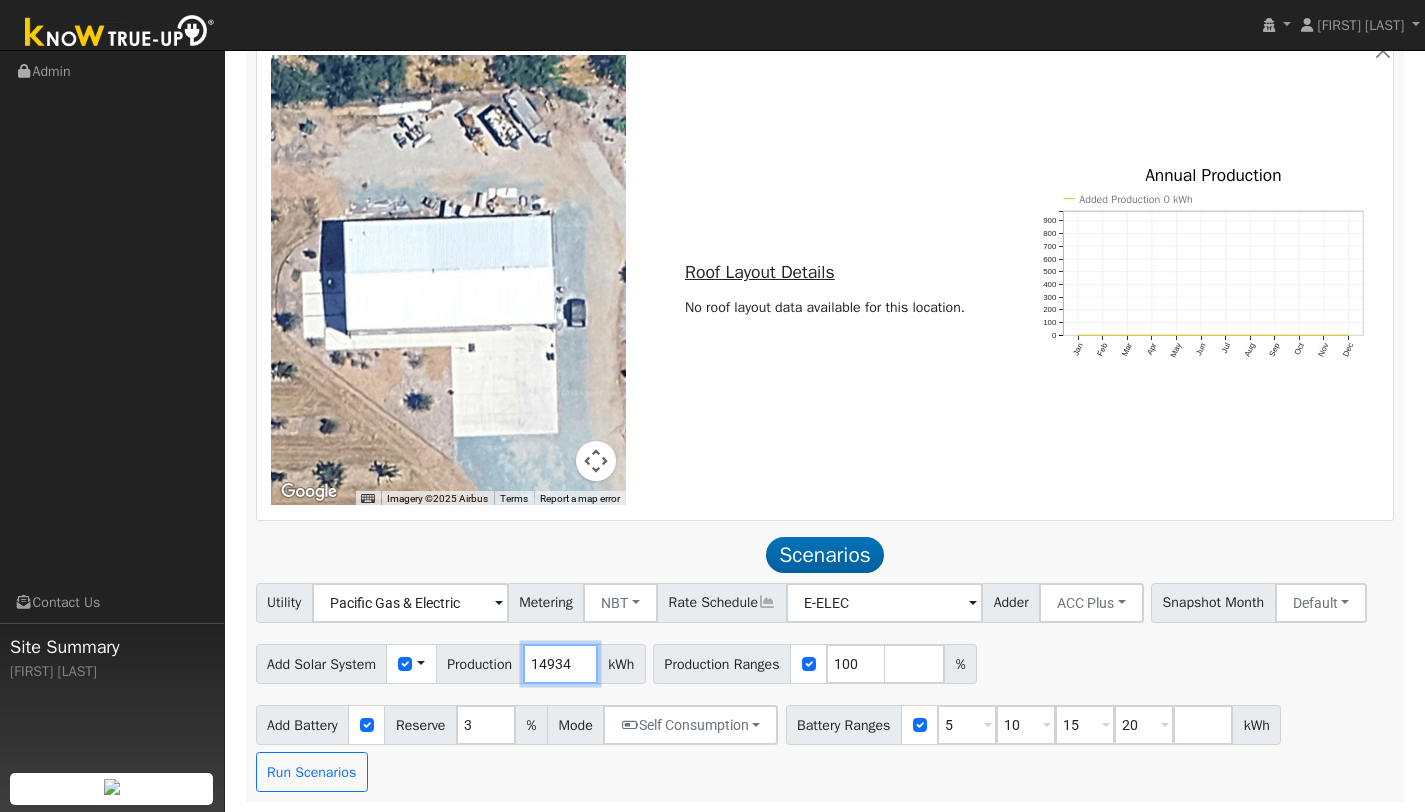type on "14934" 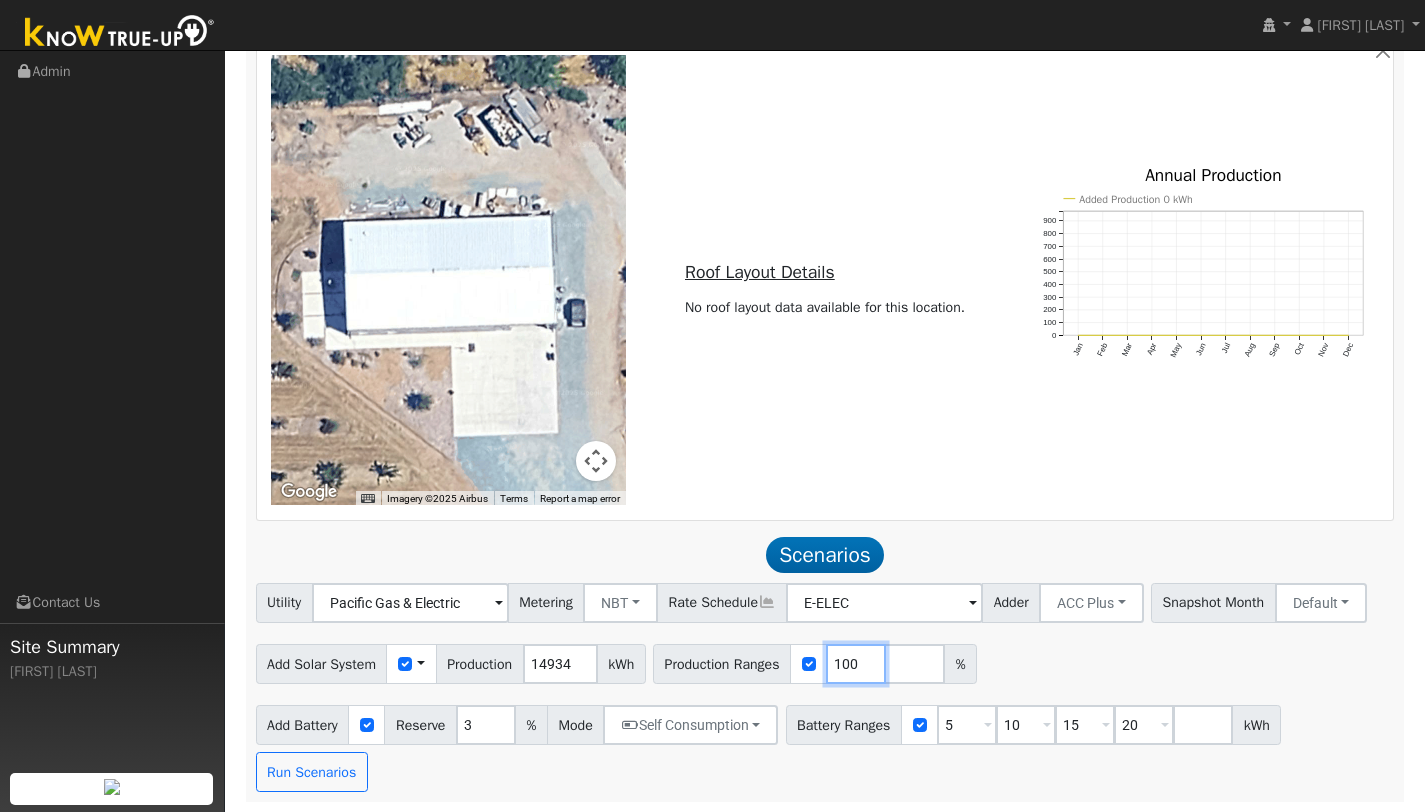 click on "100" at bounding box center (856, 664) 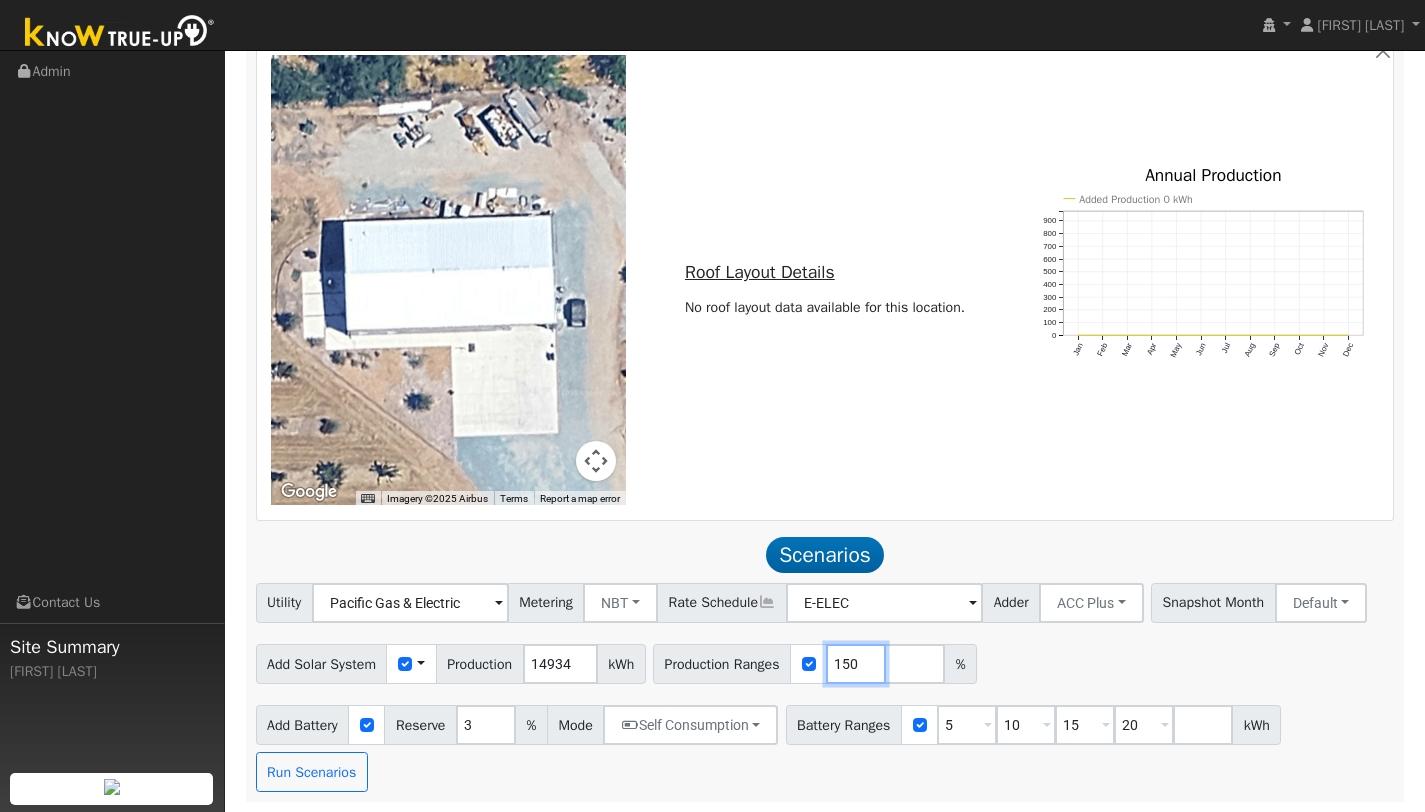 type on "150" 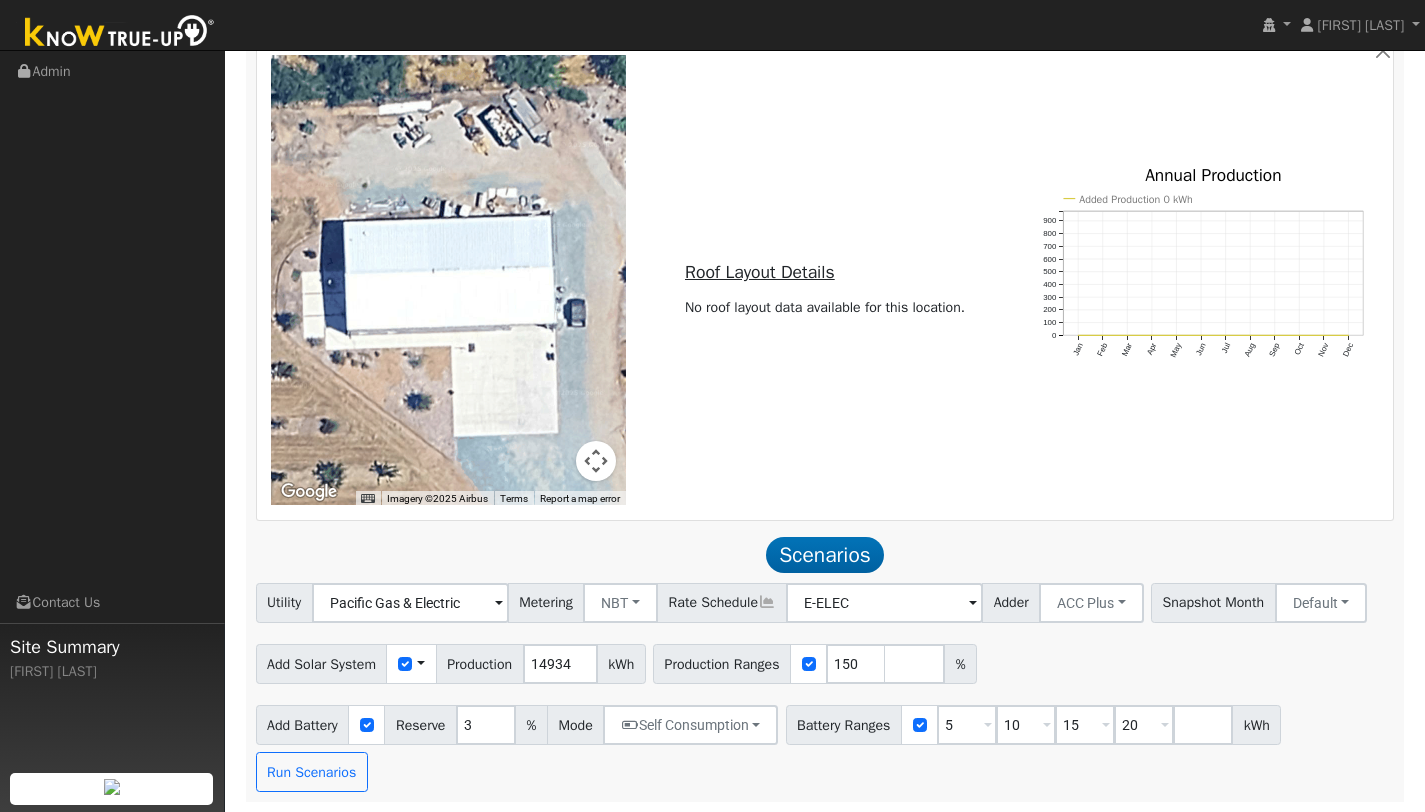 click on "Utility Pacific Gas & Electric Metering NBT NEM NBT  Rate Schedule  E-ELEC Adder ACC Plus - None - ACC Plus SB-535 Snapshot Month Default Jan Feb Mar Apr May Jun Jul Aug Sep Oct Nov Dec Add Solar System Use CSV Data Production 14934 kWh Production Ranges 150 % Add Battery Reserve 3 % Mode  Self Consumption  Self Consumption  Peak Savings    ACC High Value Push    Backup Battery Ranges 5 Overrides Reserve % Mode  None None  Self Consumption  Peak Savings    ACC High Value Push    Backup 10 Overrides Reserve % Mode  None None  Self Consumption  Peak Savings    ACC High Value Push    Backup 15 Overrides Reserve % Mode  None None  Self Consumption  Peak Savings    ACC High Value Push    Backup 20 Overrides Reserve % Mode  None None  Self Consumption  Peak Savings    ACC High Value Push    Backup kWh Run Scenarios" at bounding box center [825, 687] 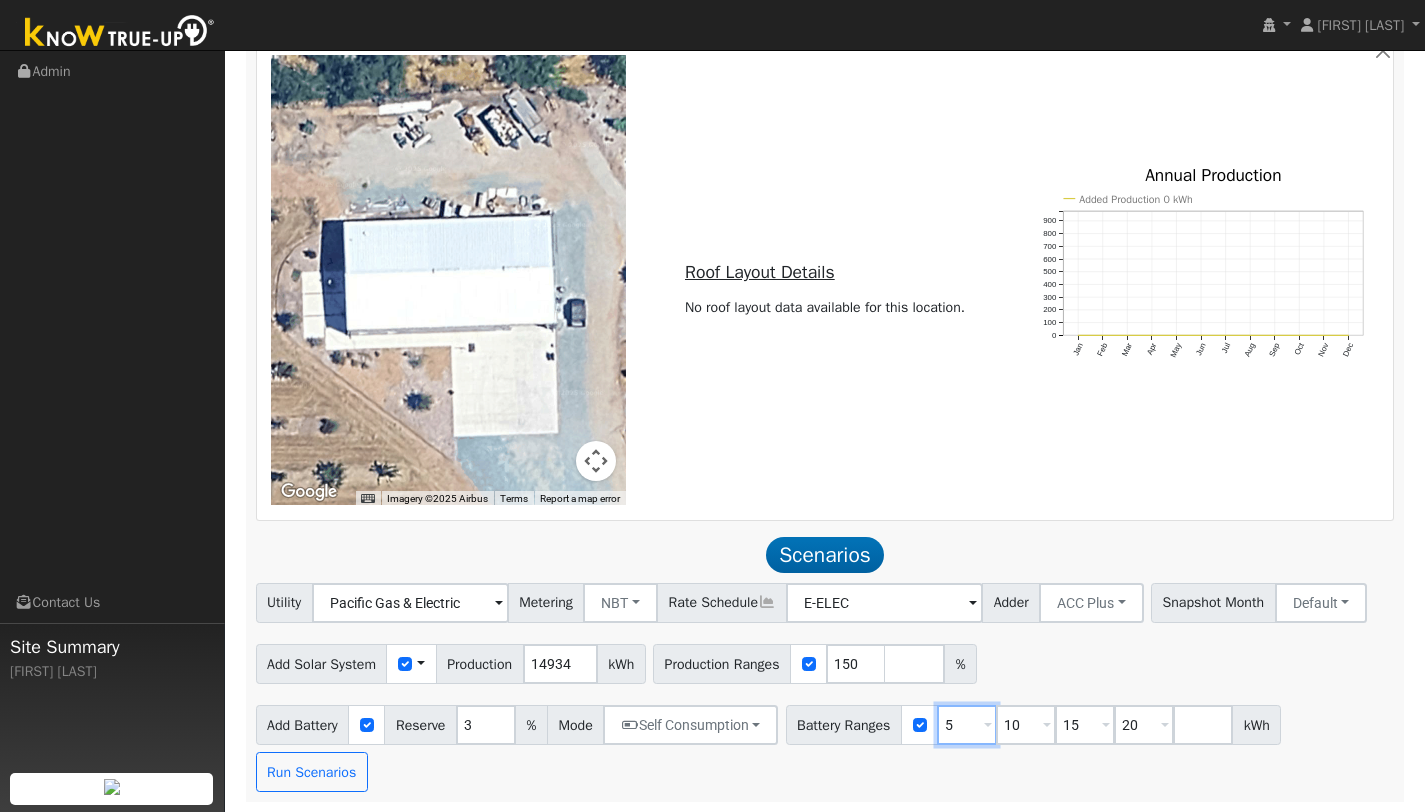 drag, startPoint x: 996, startPoint y: 728, endPoint x: 972, endPoint y: 728, distance: 24 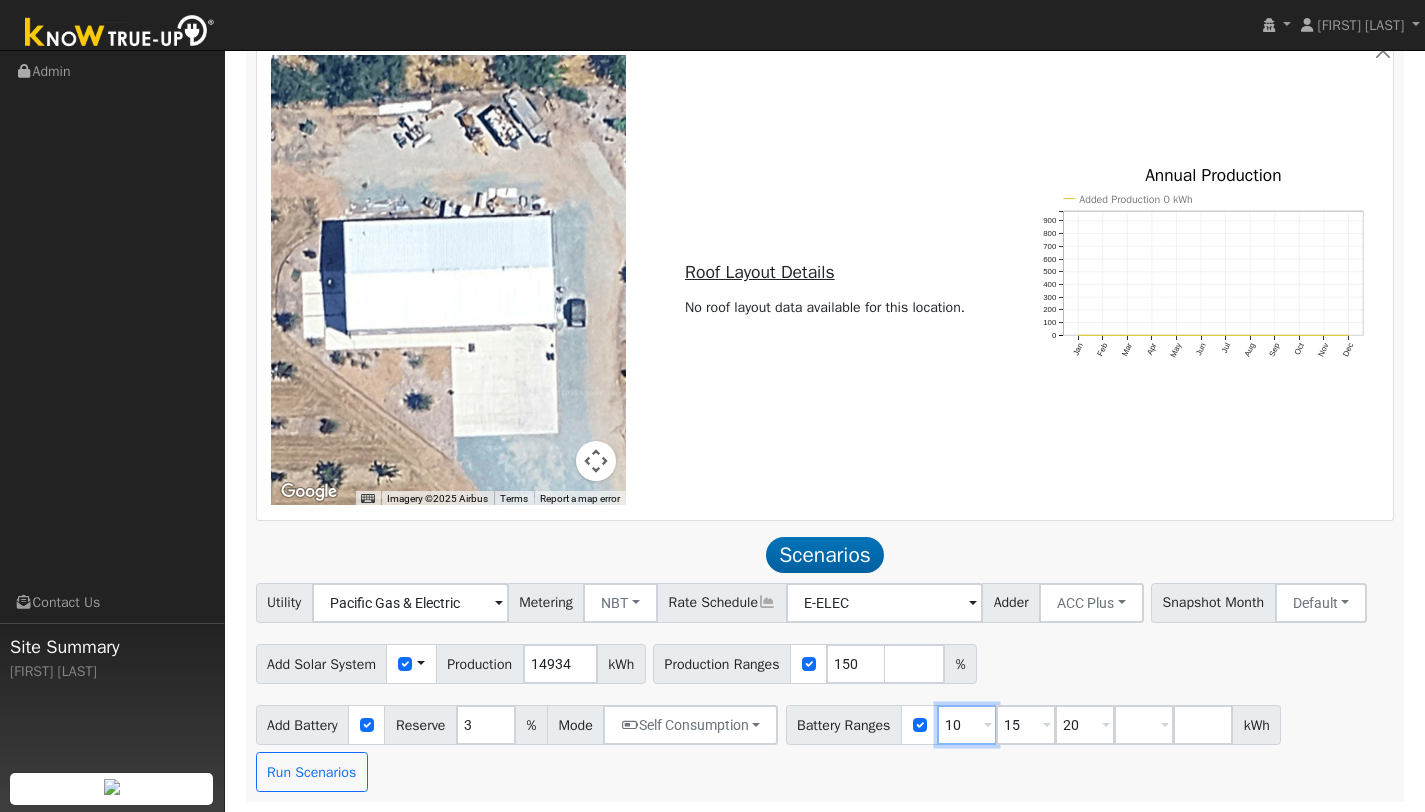 scroll, scrollTop: 1418, scrollLeft: 0, axis: vertical 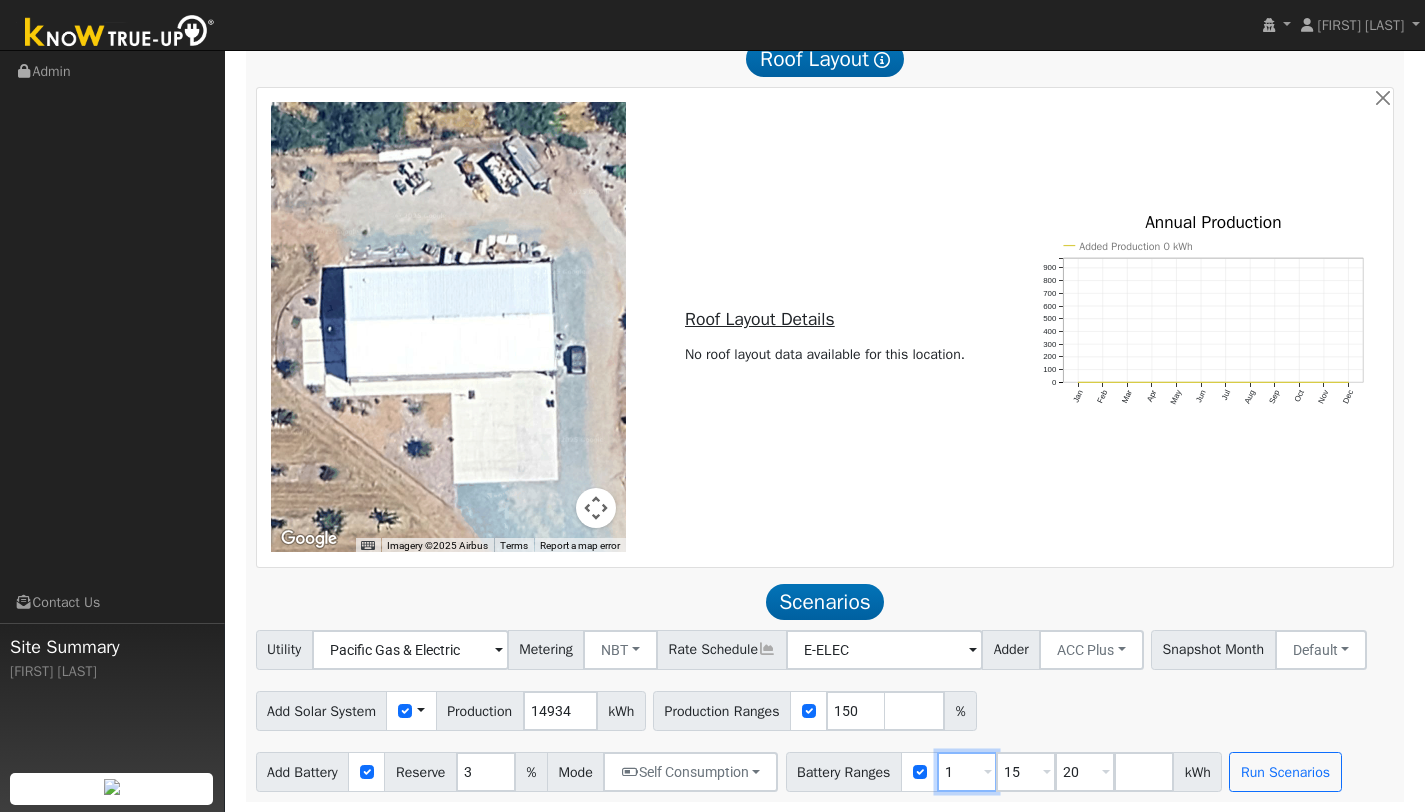 type on "15" 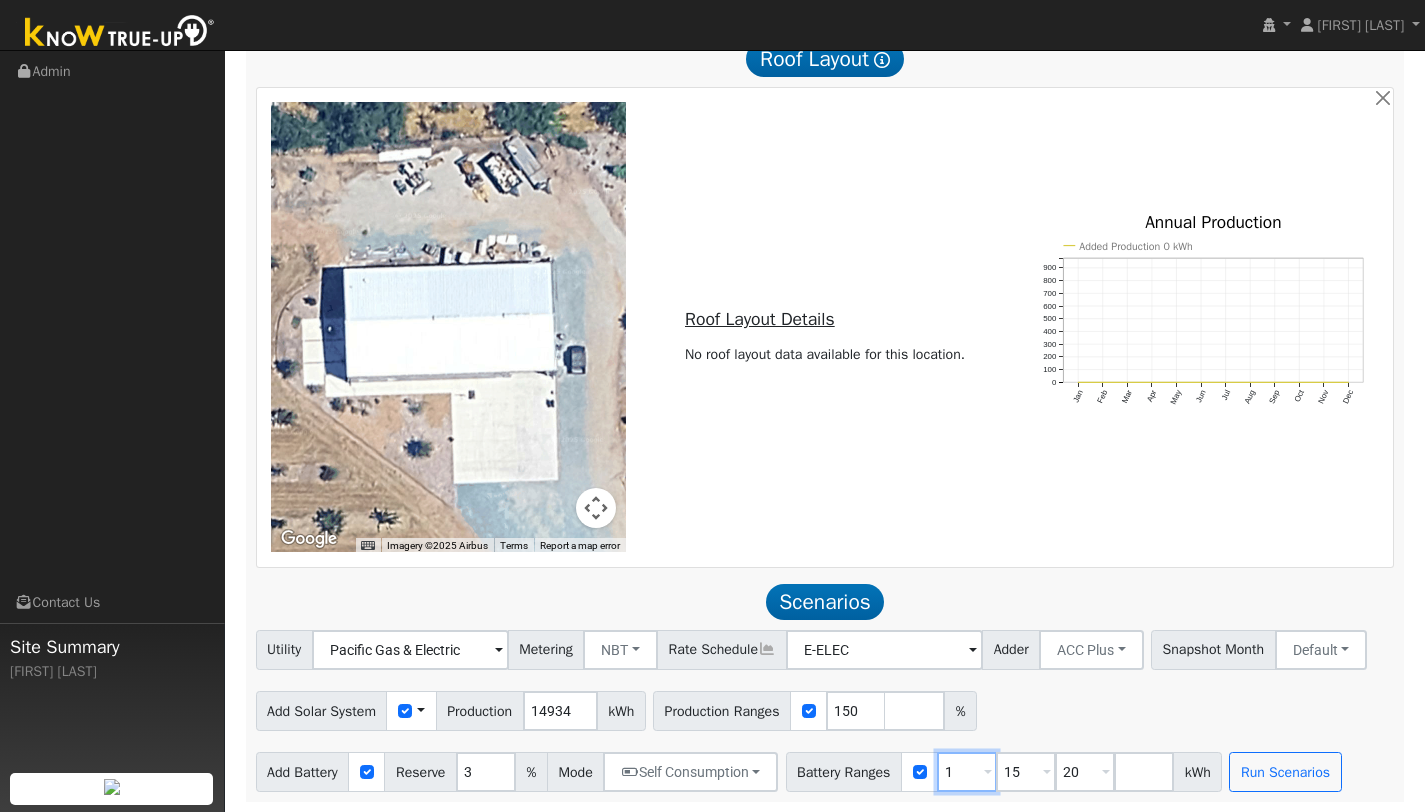 type on "20" 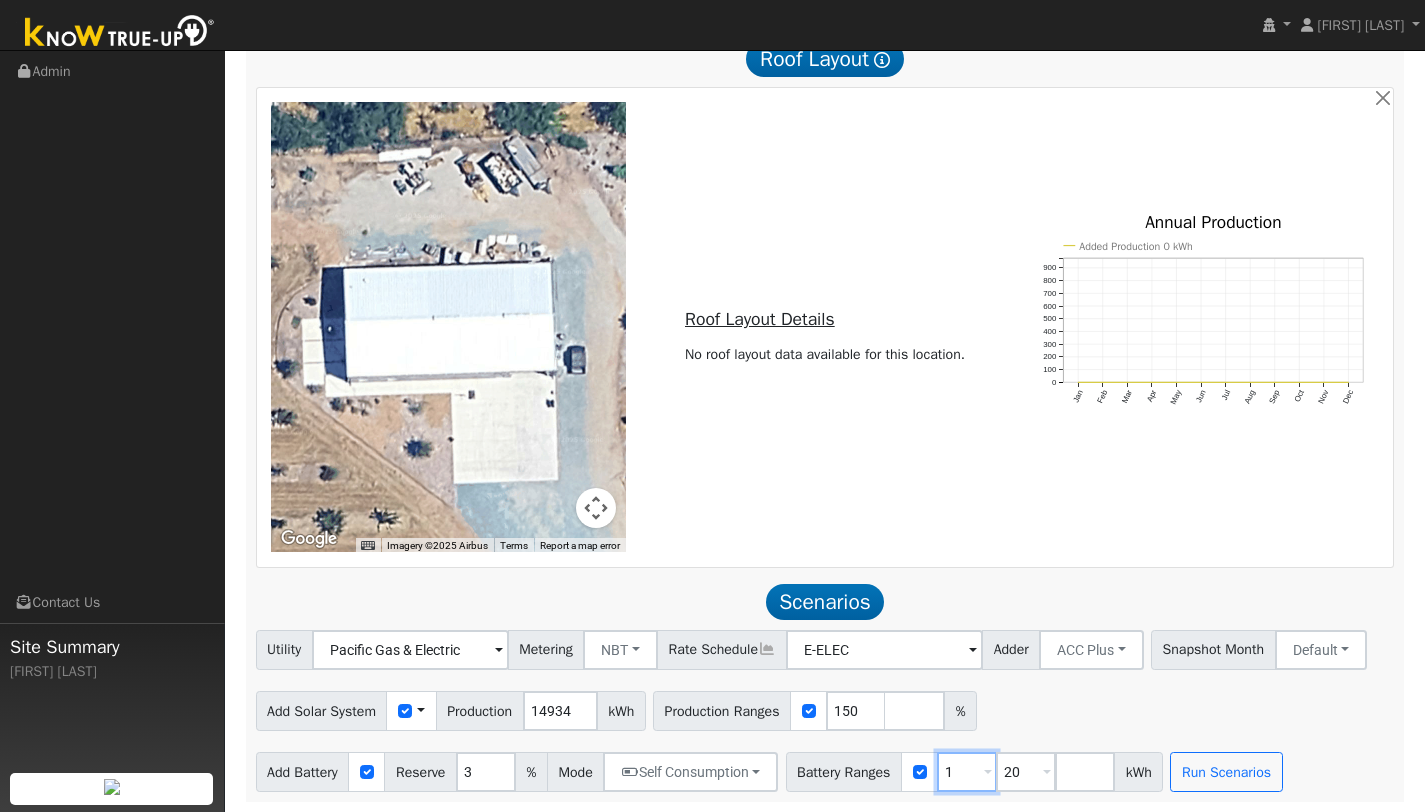 type on "20" 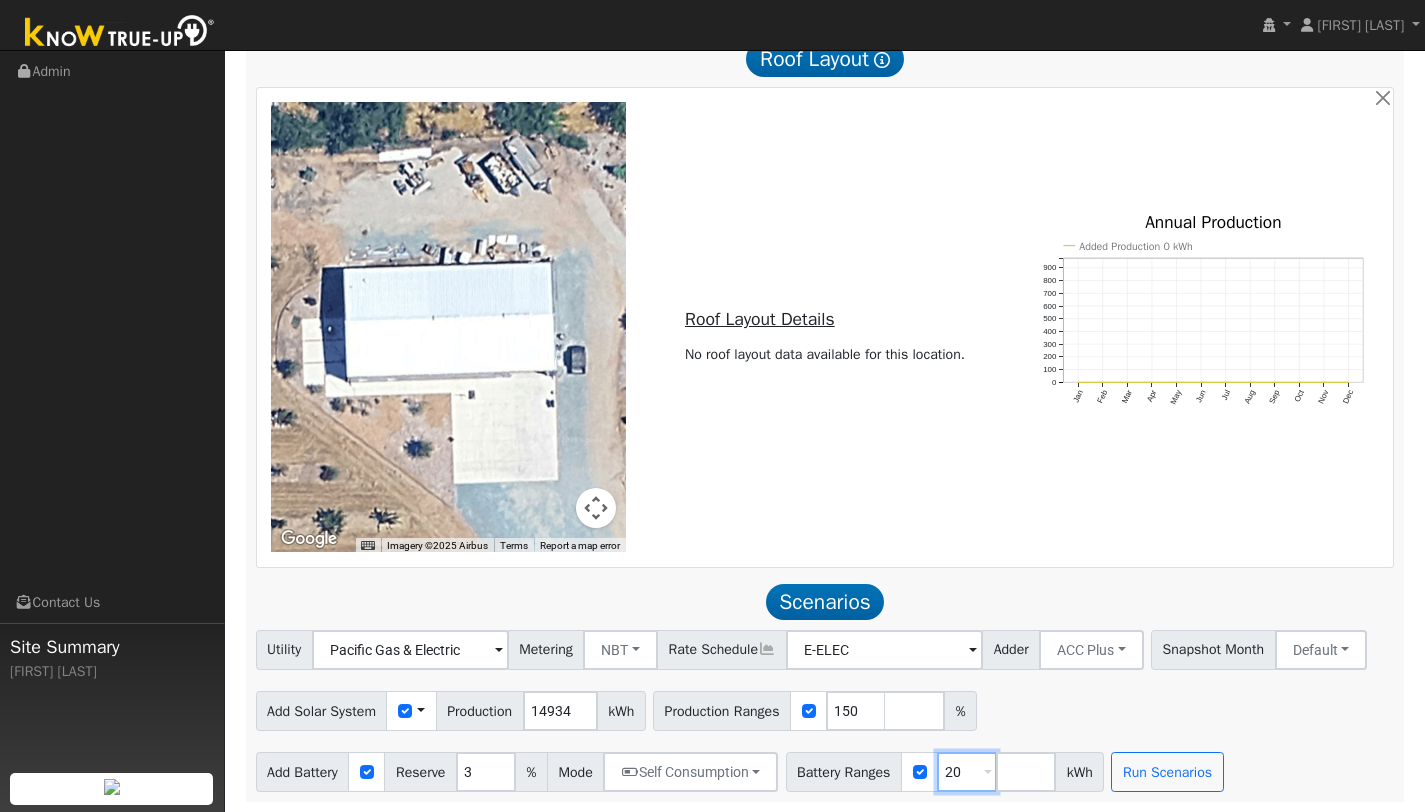type on "2" 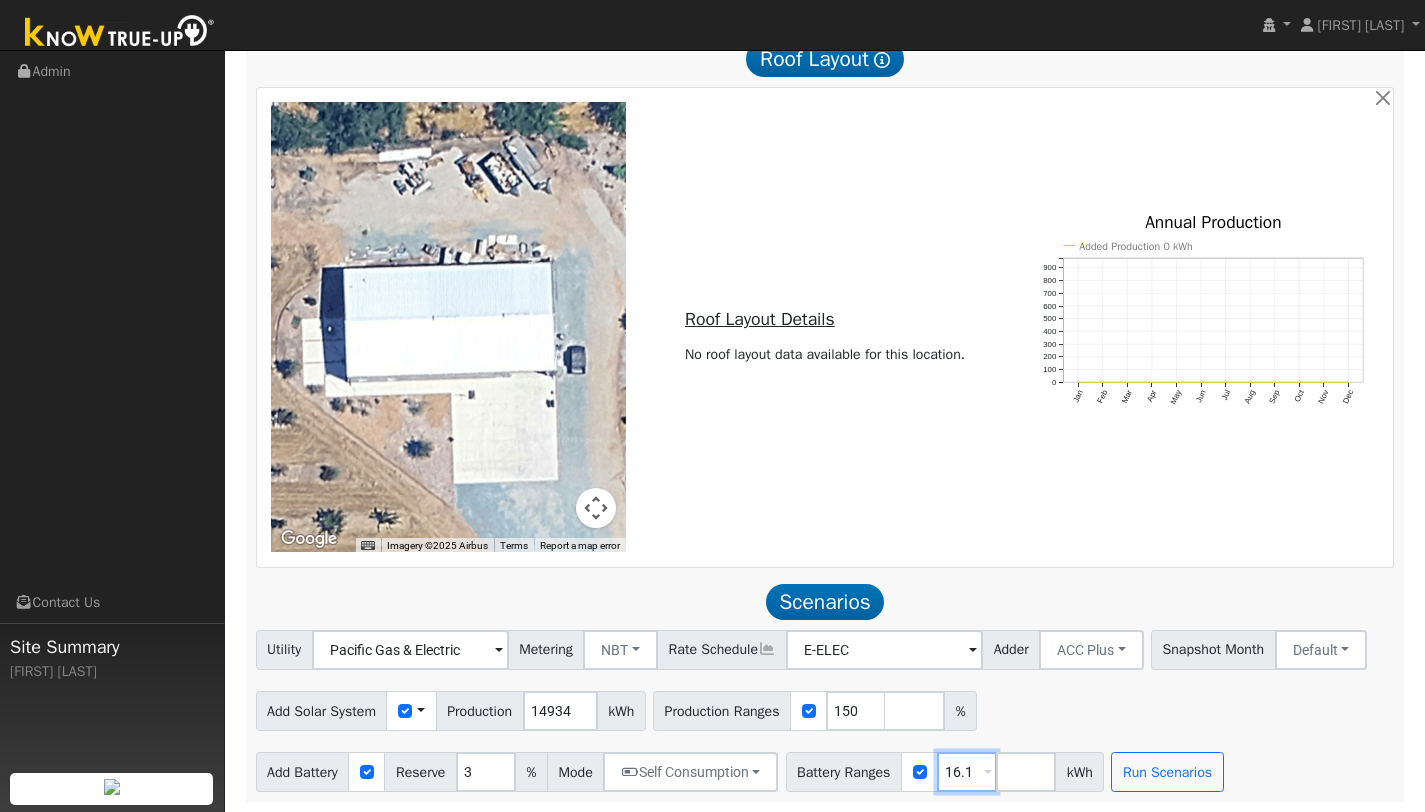 type on "16.1" 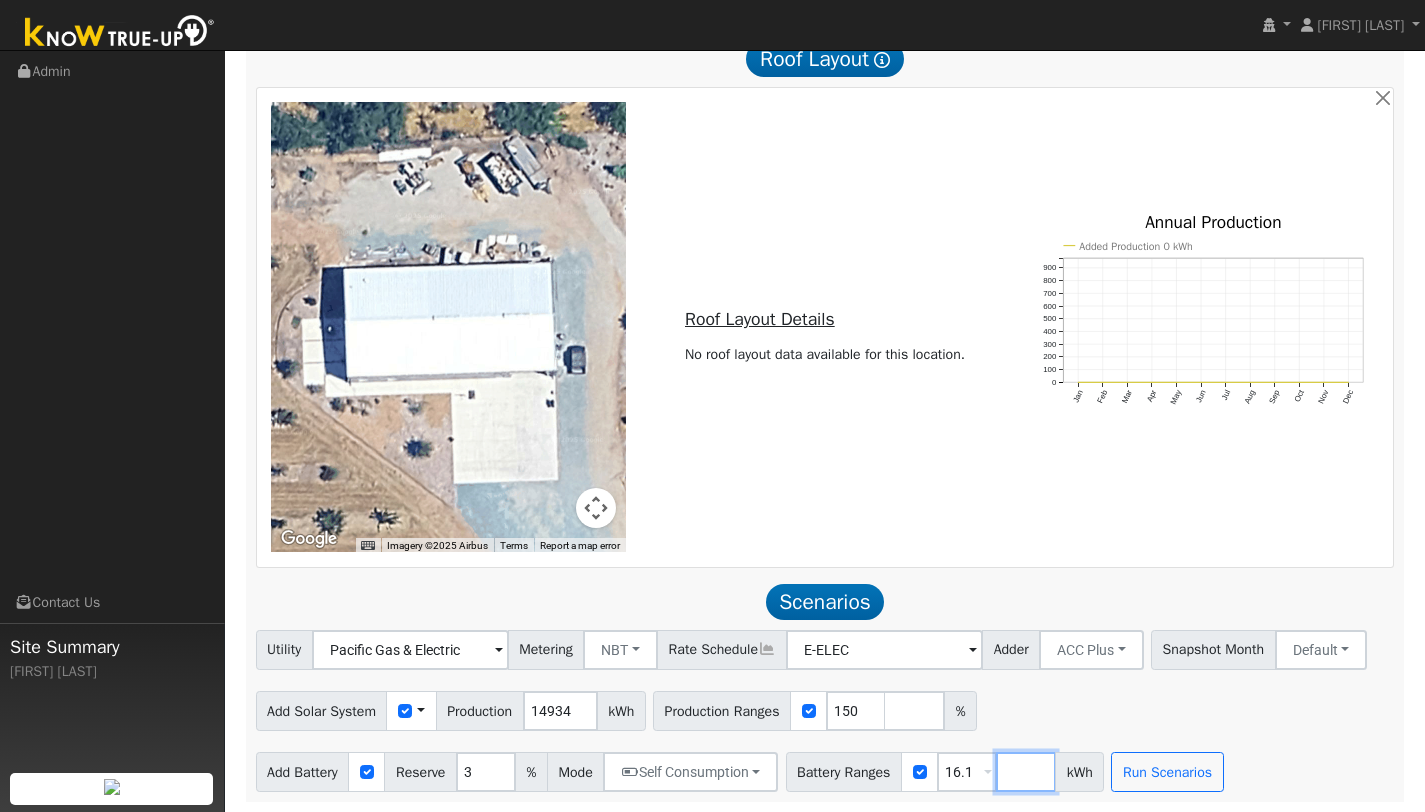 click at bounding box center (1026, 772) 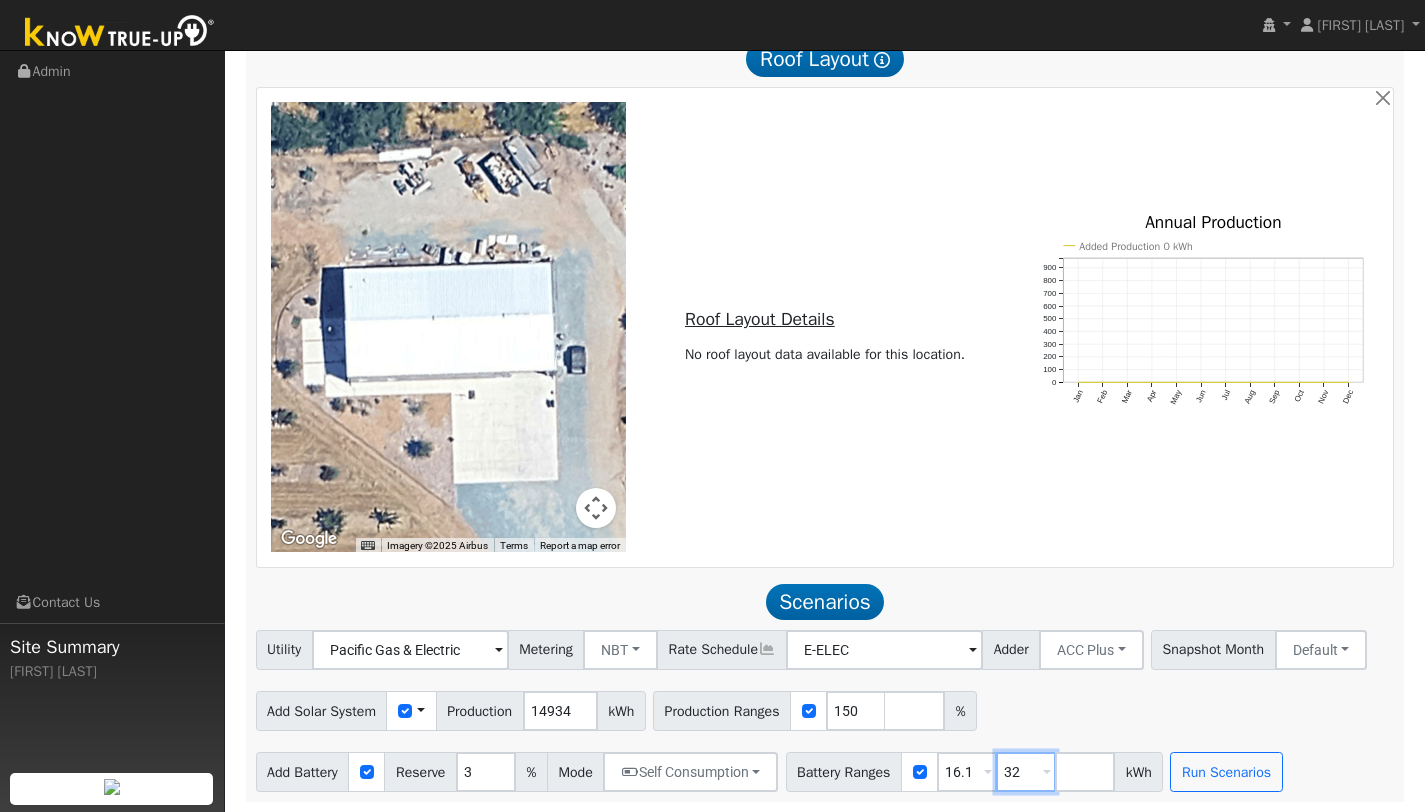 type on "32" 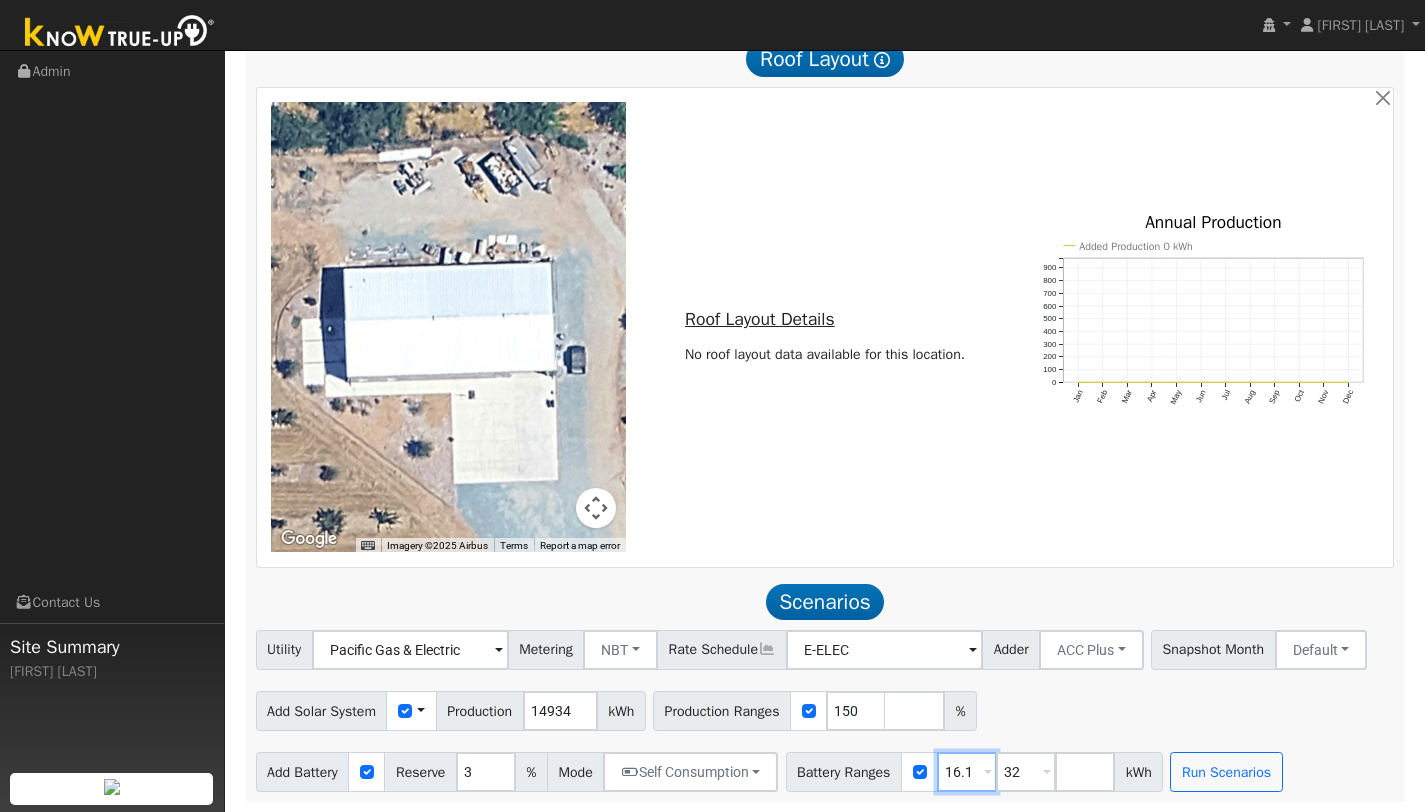 click on "16.1" at bounding box center (967, 772) 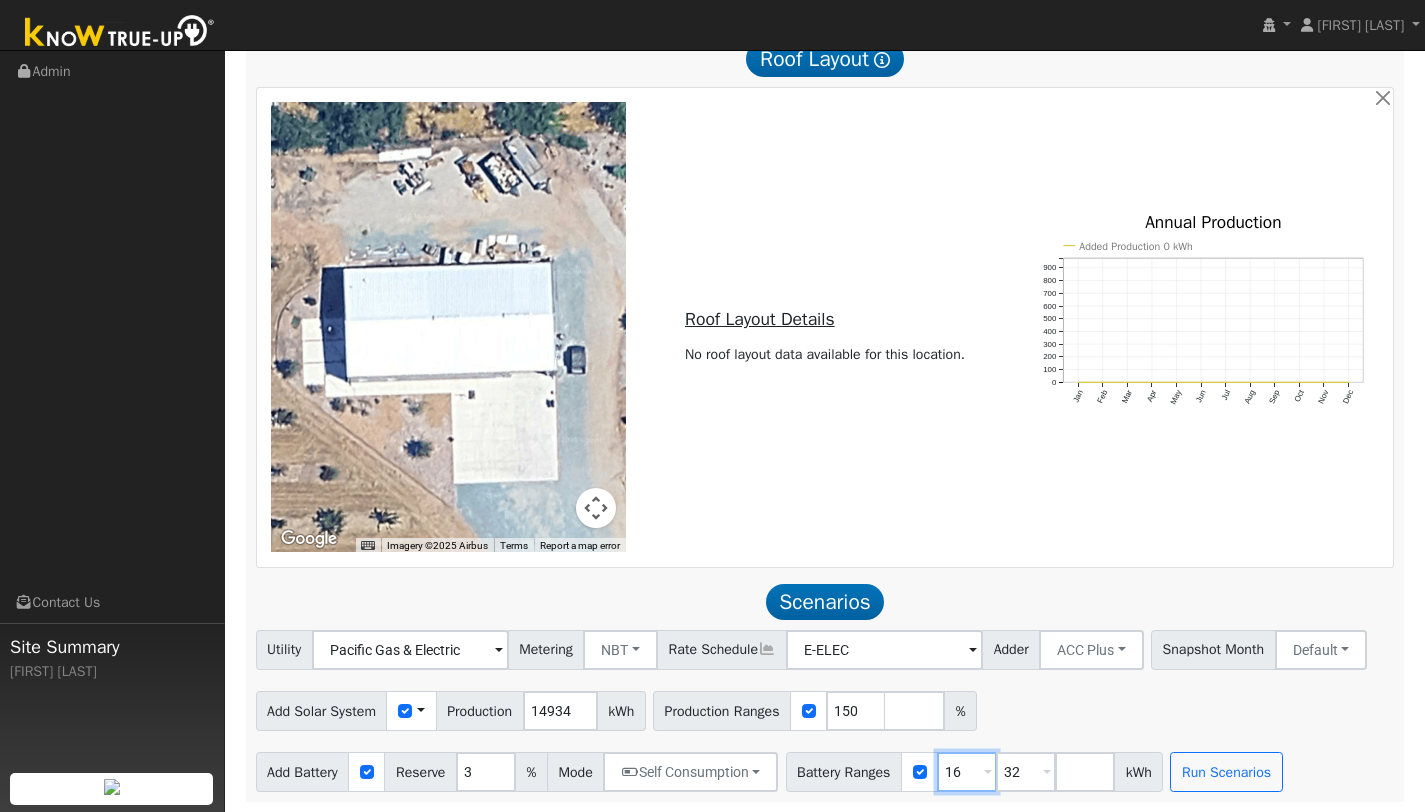type on "16" 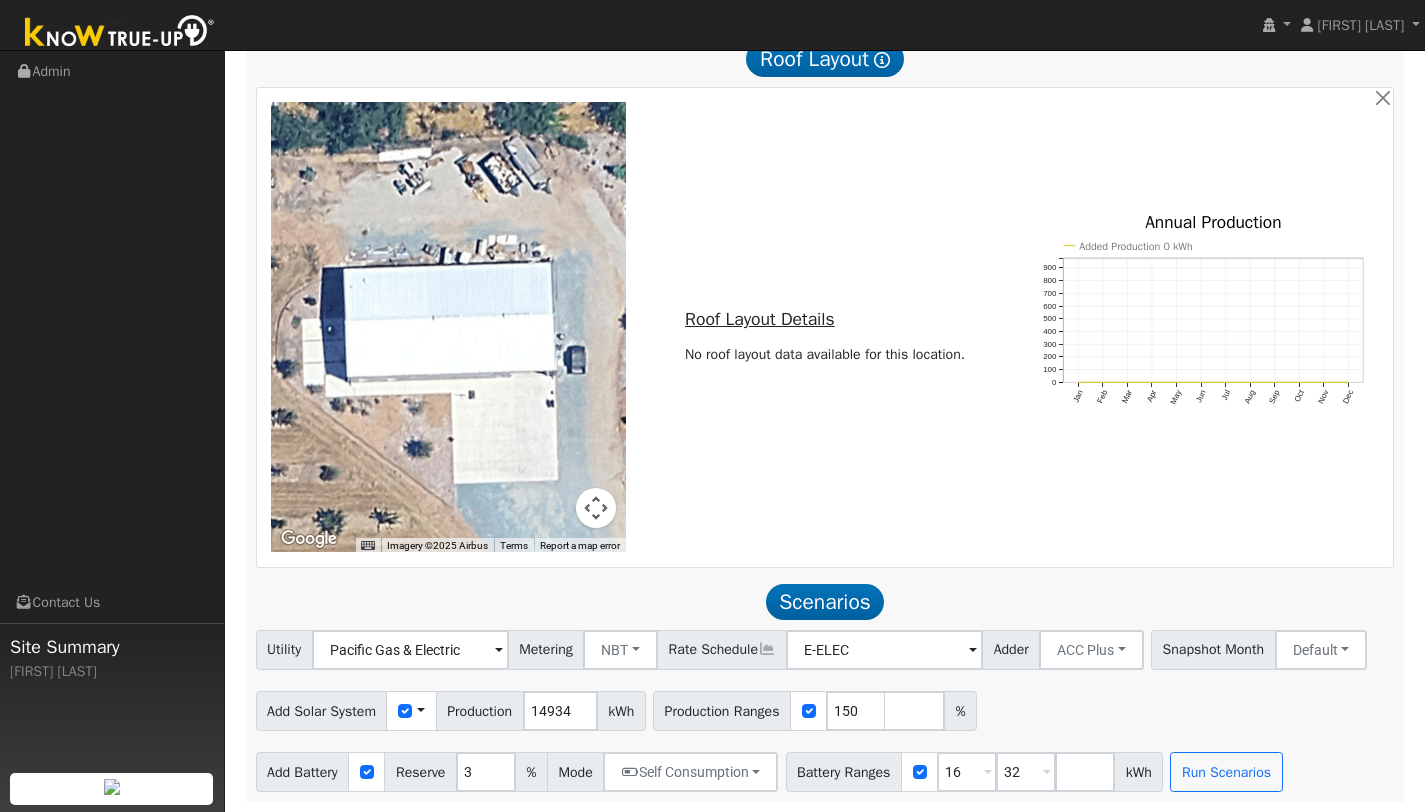 drag, startPoint x: 1049, startPoint y: 703, endPoint x: 1065, endPoint y: 712, distance: 18.35756 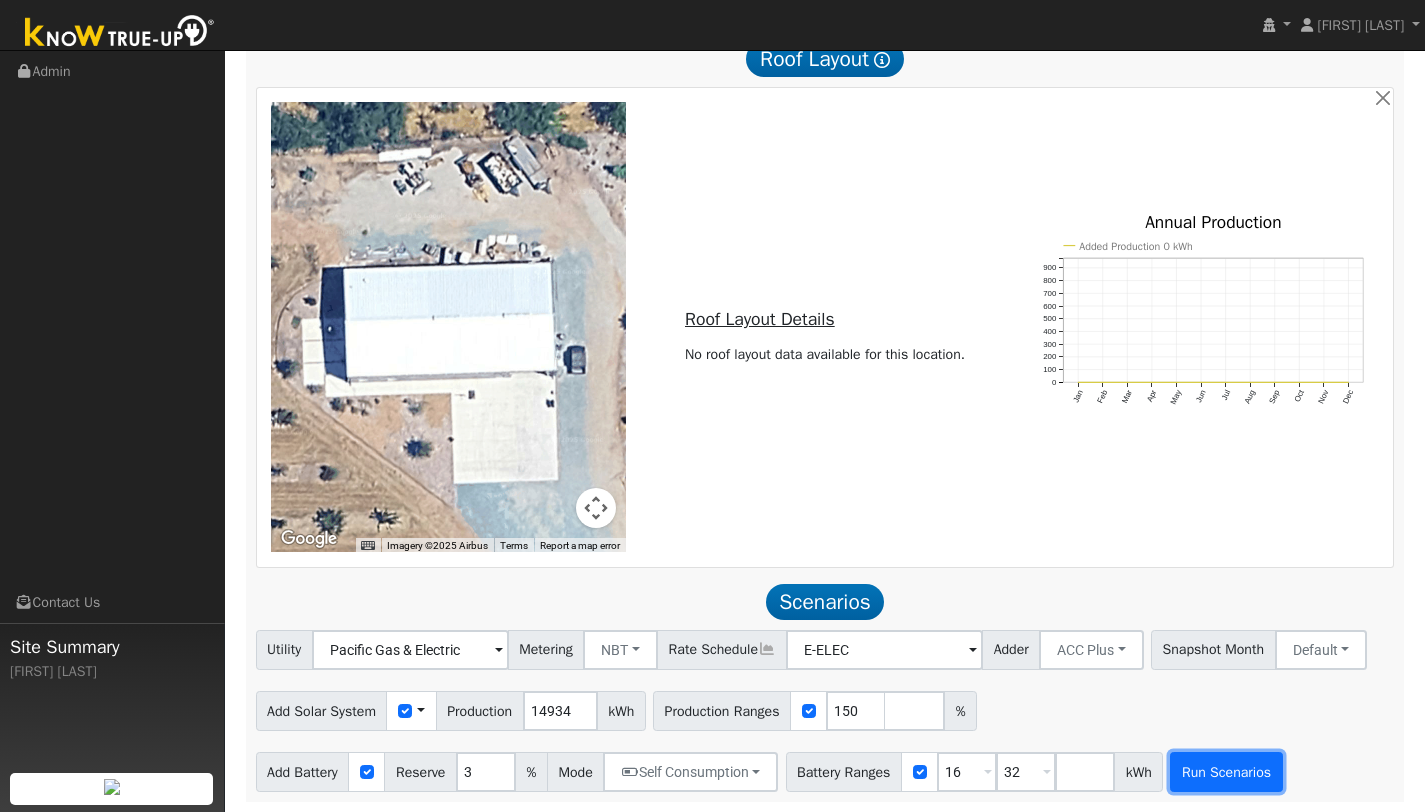 click on "Run Scenarios" at bounding box center [1226, 772] 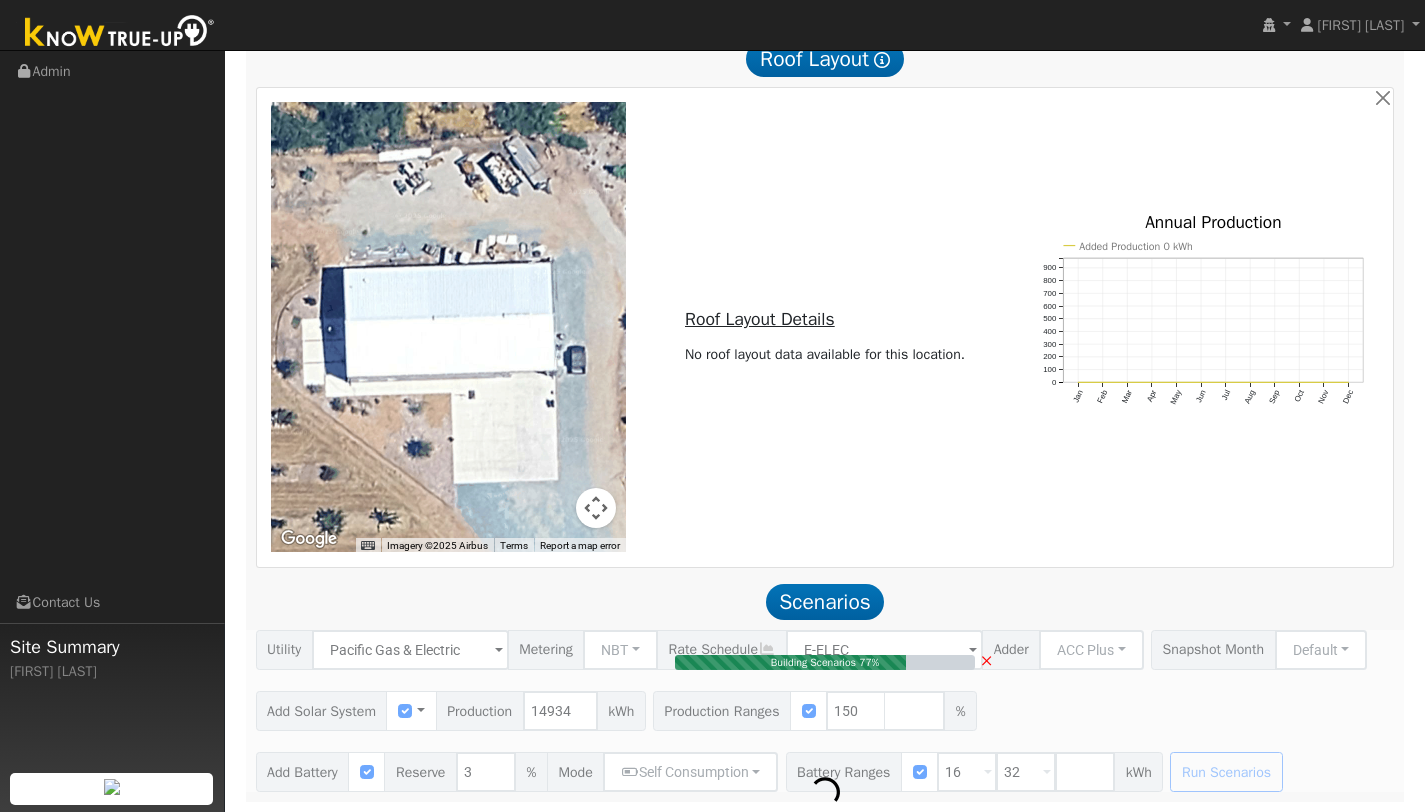 type on "2.6" 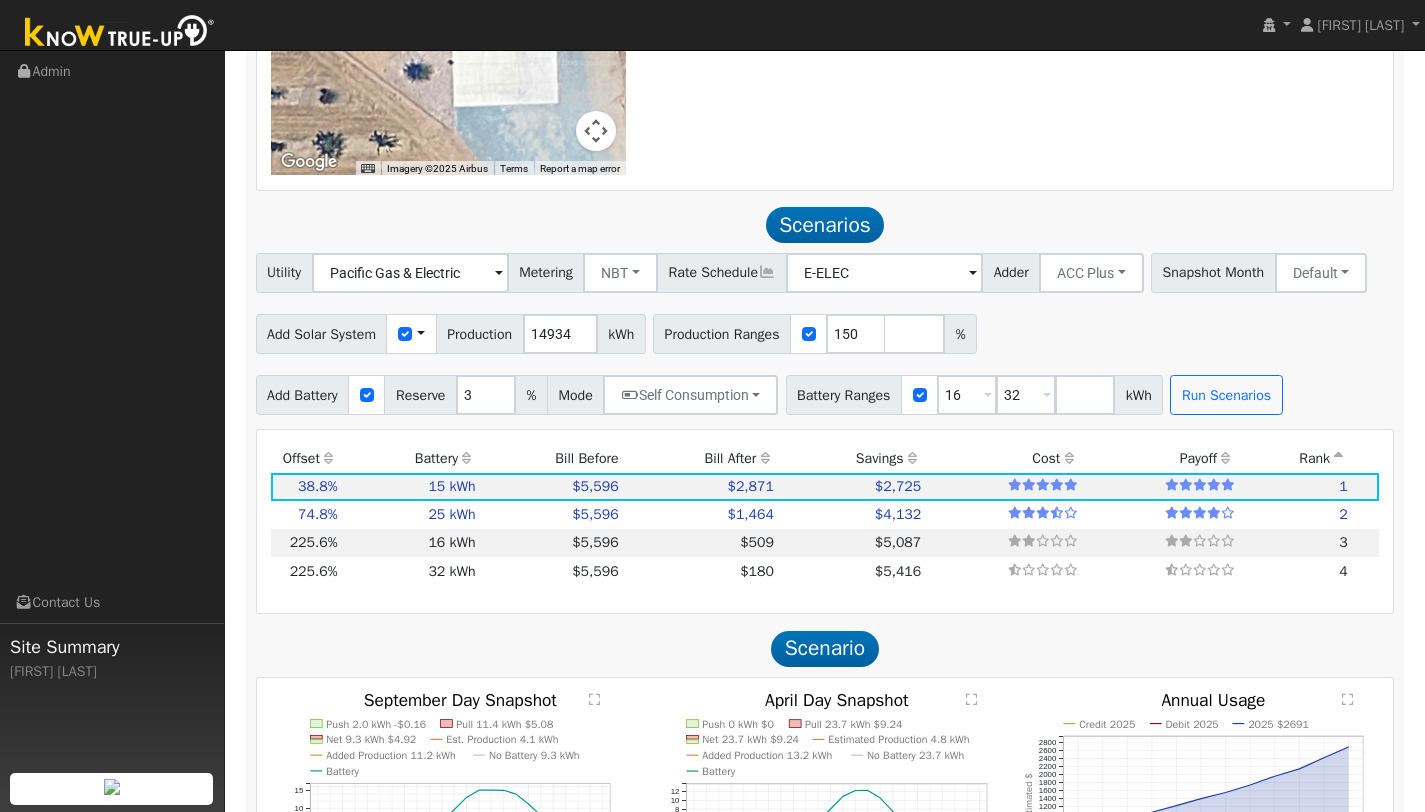scroll, scrollTop: 1784, scrollLeft: 0, axis: vertical 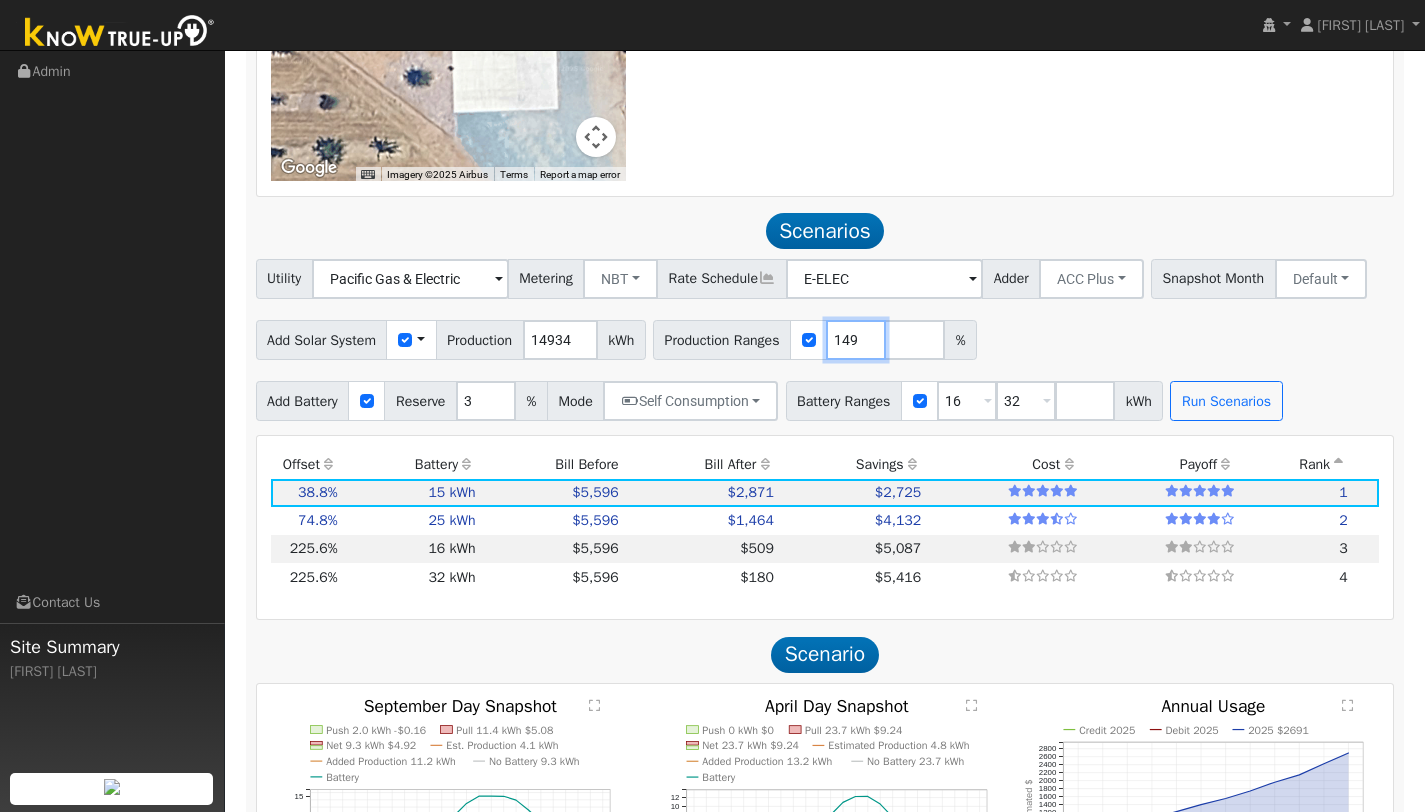 type on "149" 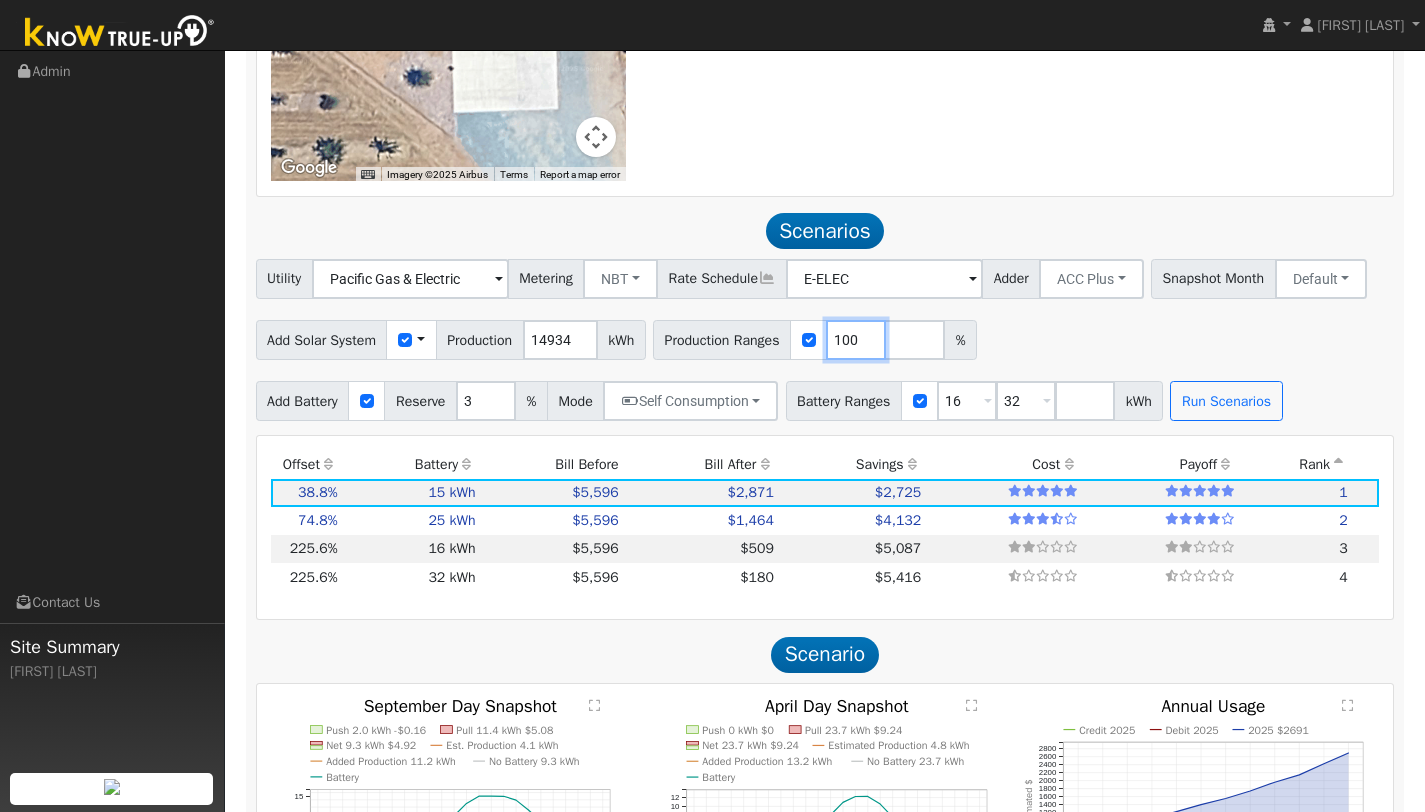 type on "100" 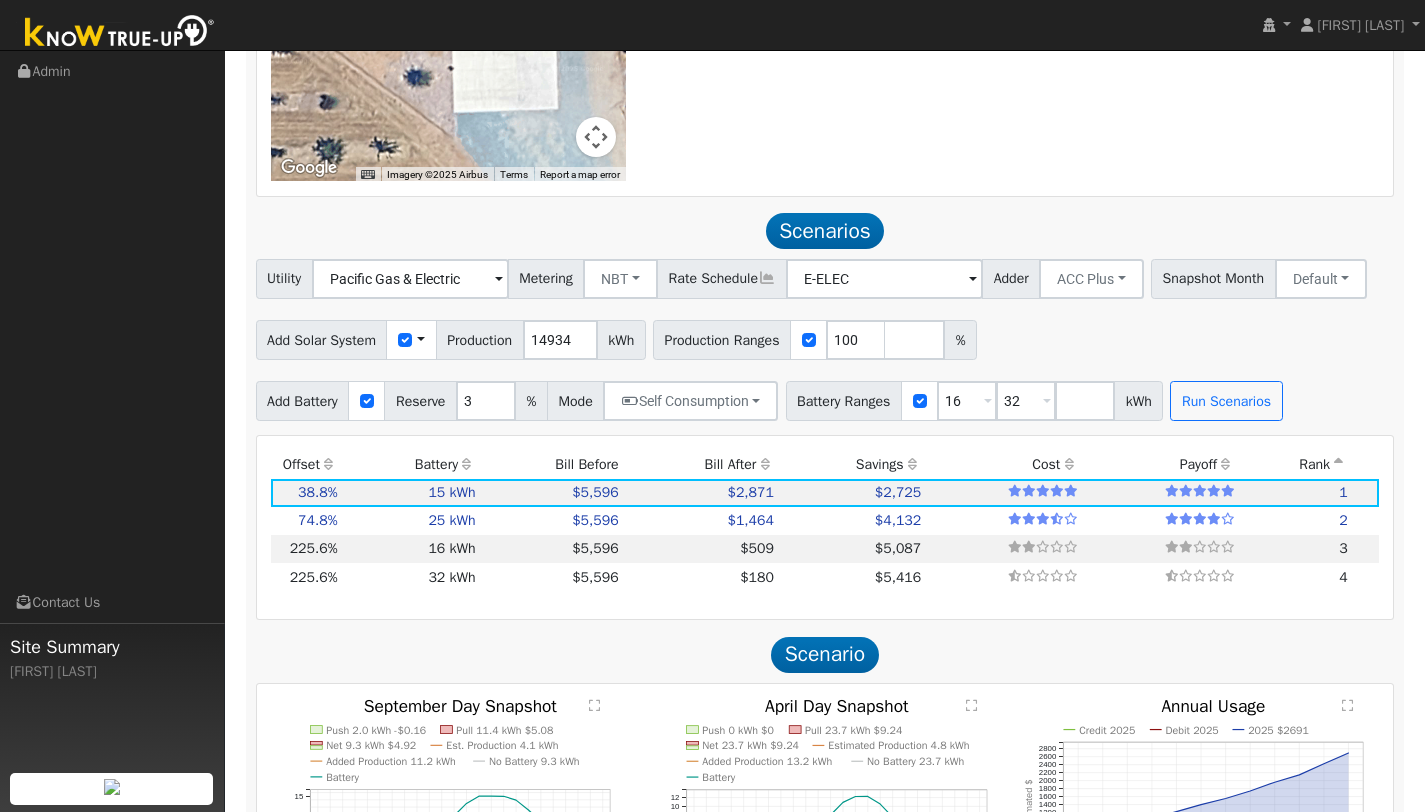 click on "Add Solar System Use CSV Data Production 14934 kWh Production Ranges 100 %" at bounding box center [825, 336] 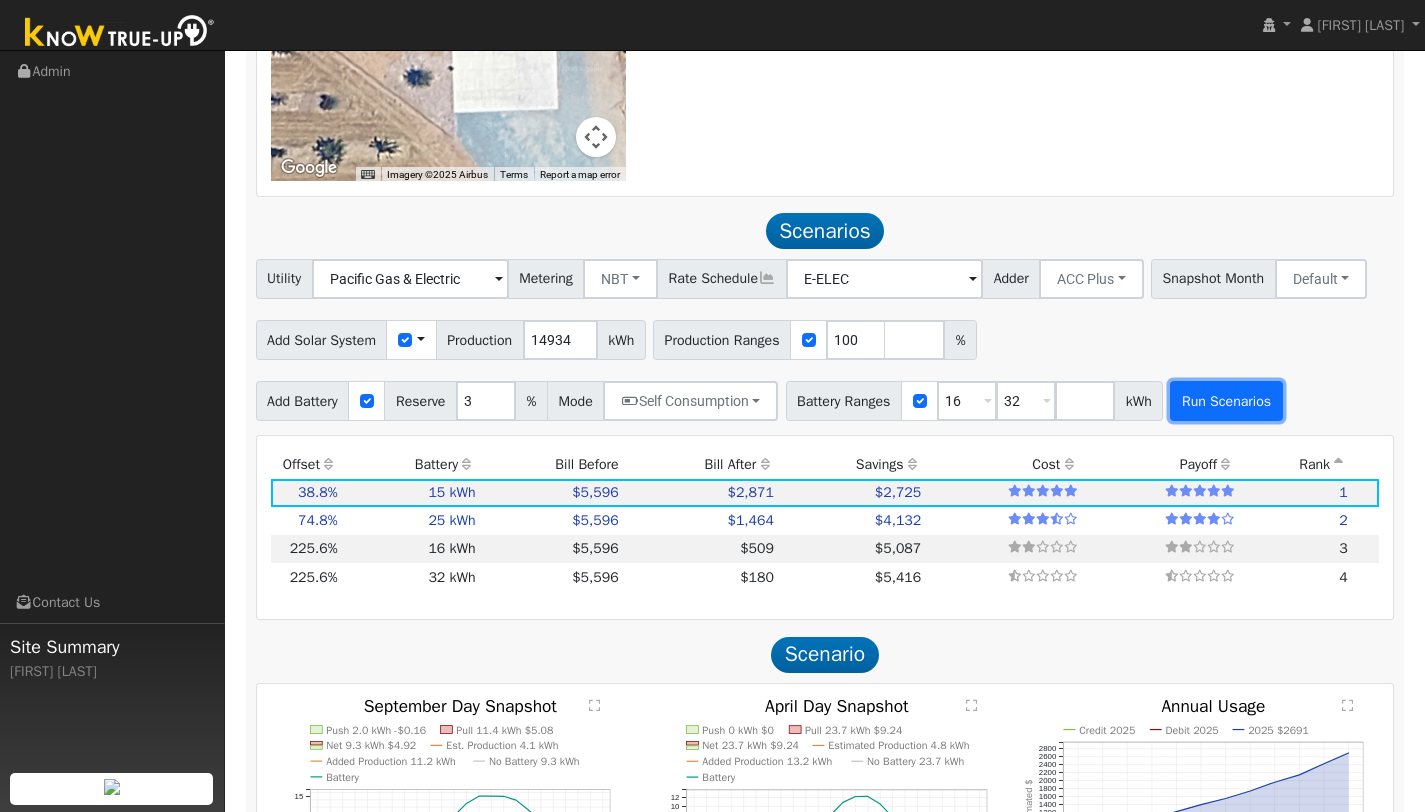 click on "Run Scenarios" at bounding box center (1226, 401) 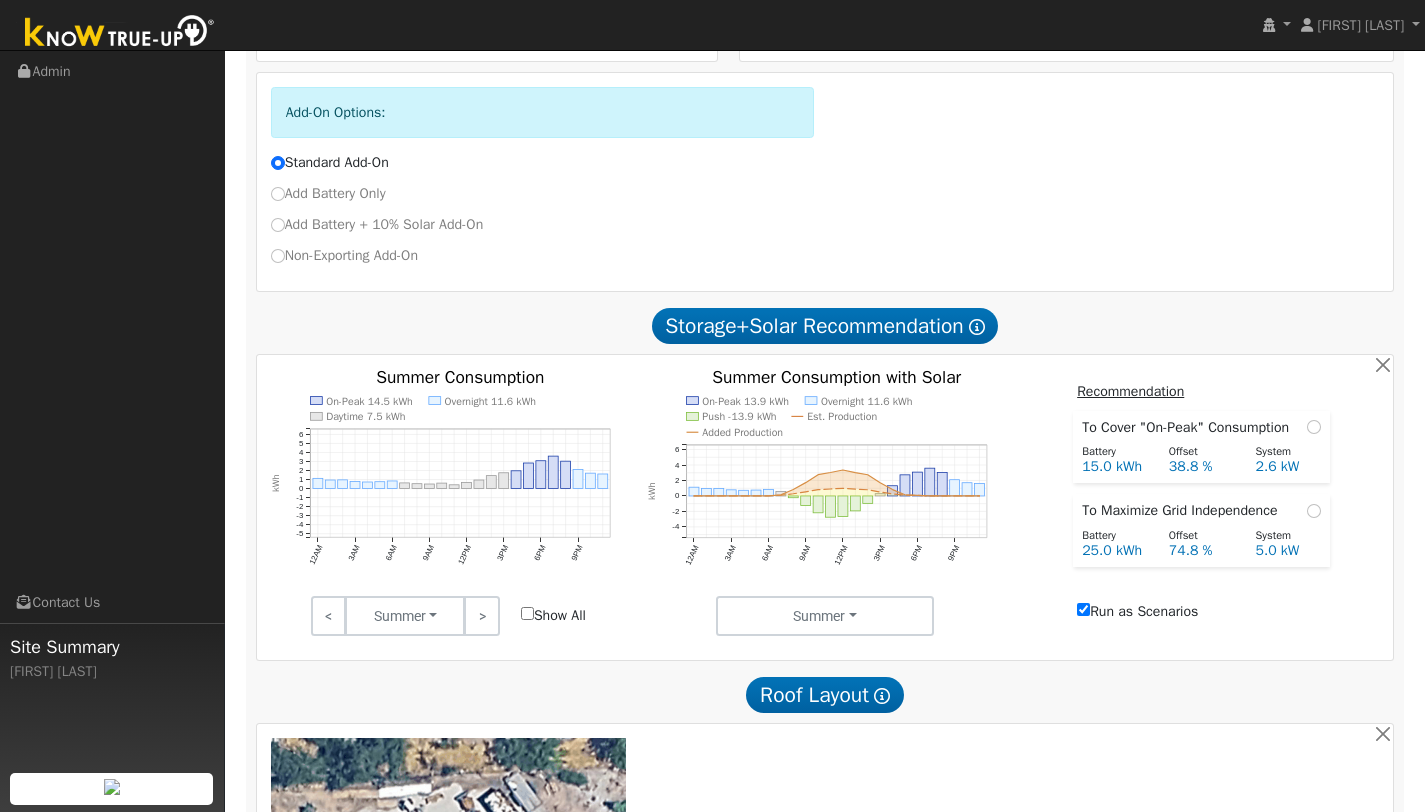 scroll, scrollTop: 272, scrollLeft: 0, axis: vertical 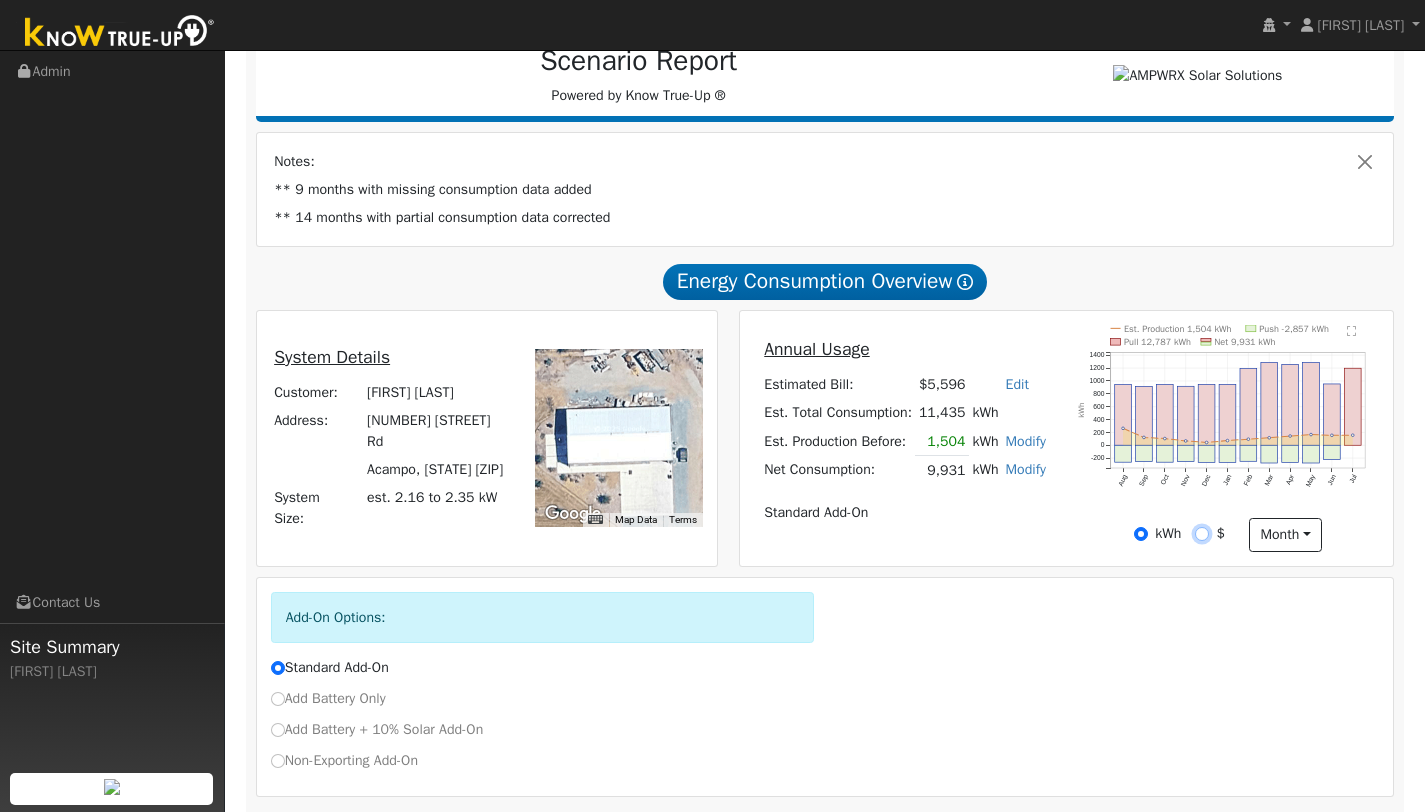 click on "$" at bounding box center (1202, 534) 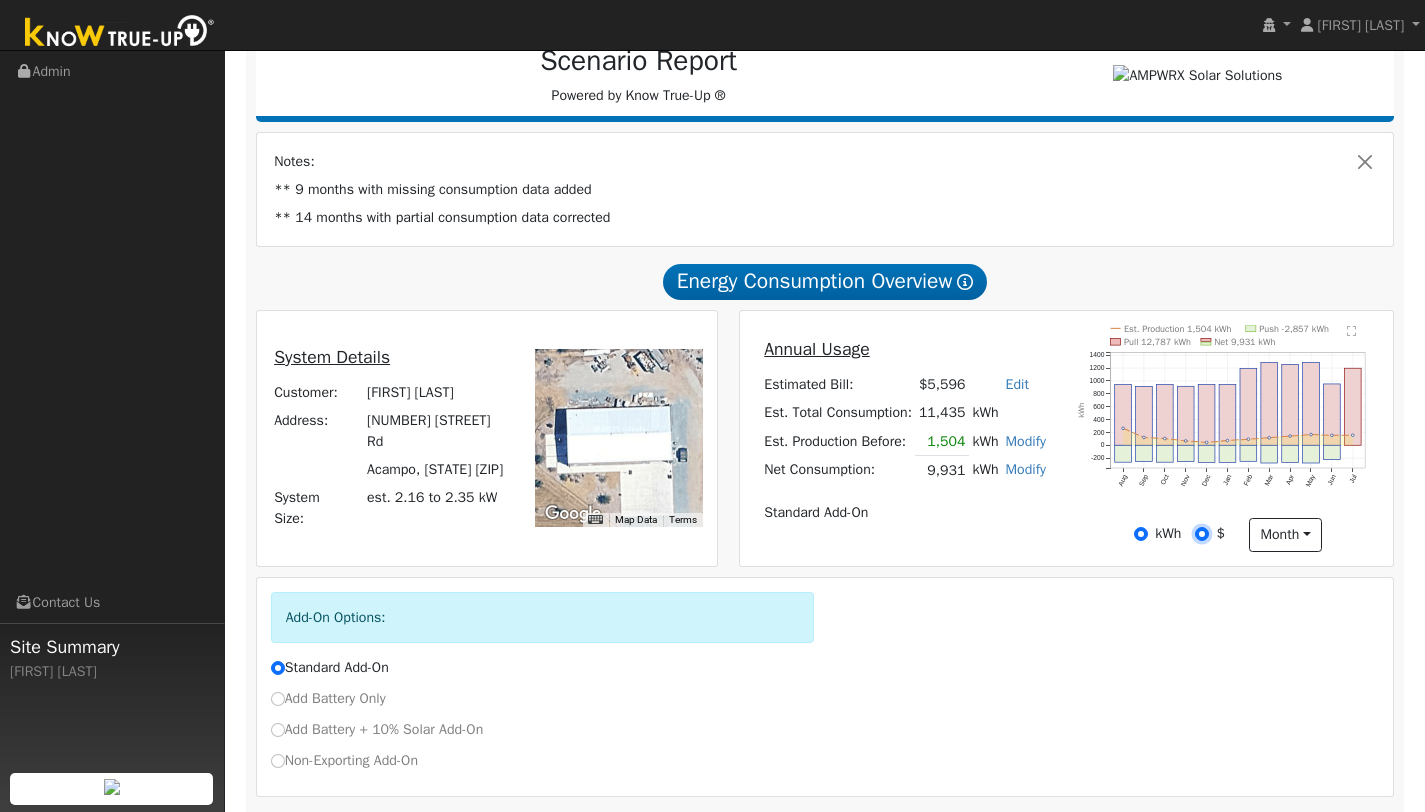 radio on "true" 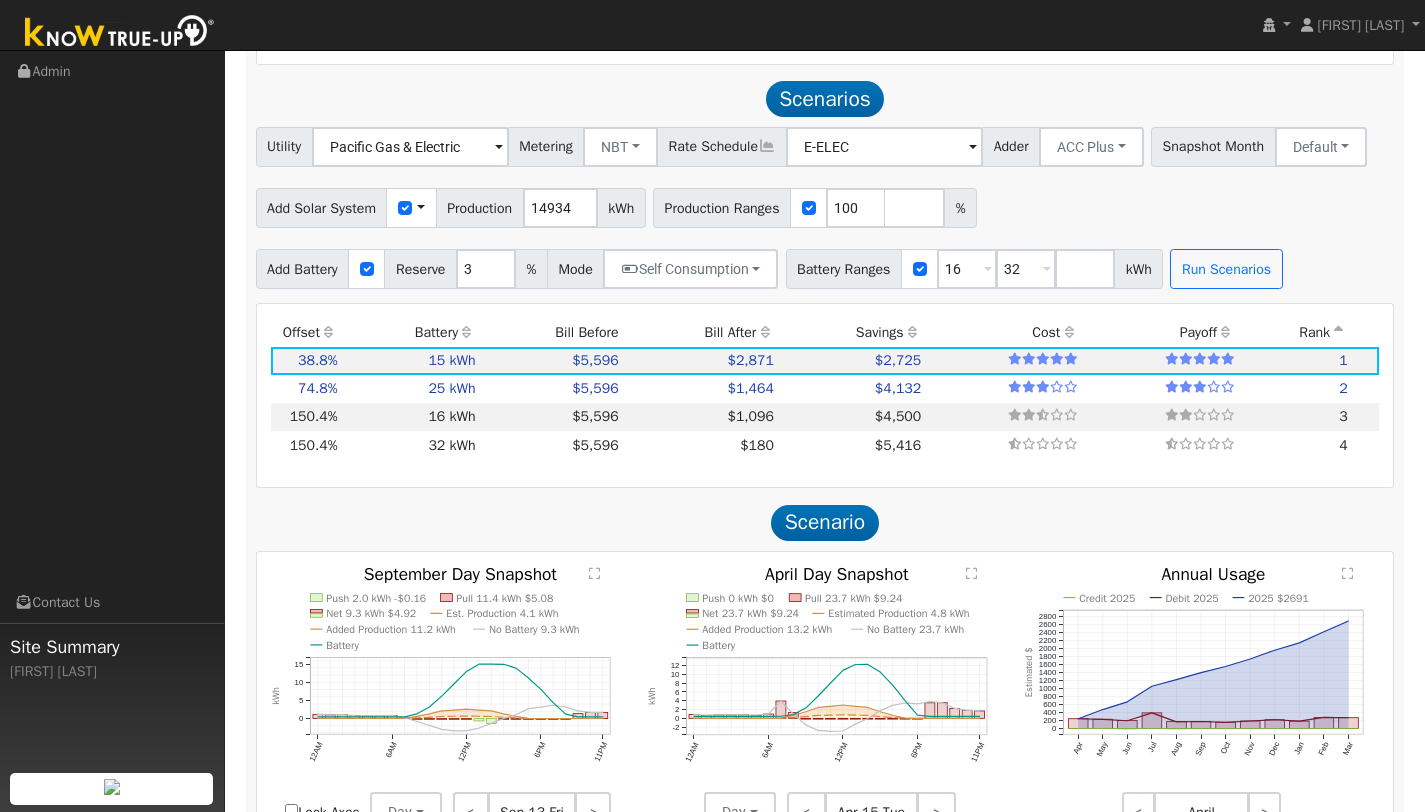 scroll, scrollTop: 1858, scrollLeft: 0, axis: vertical 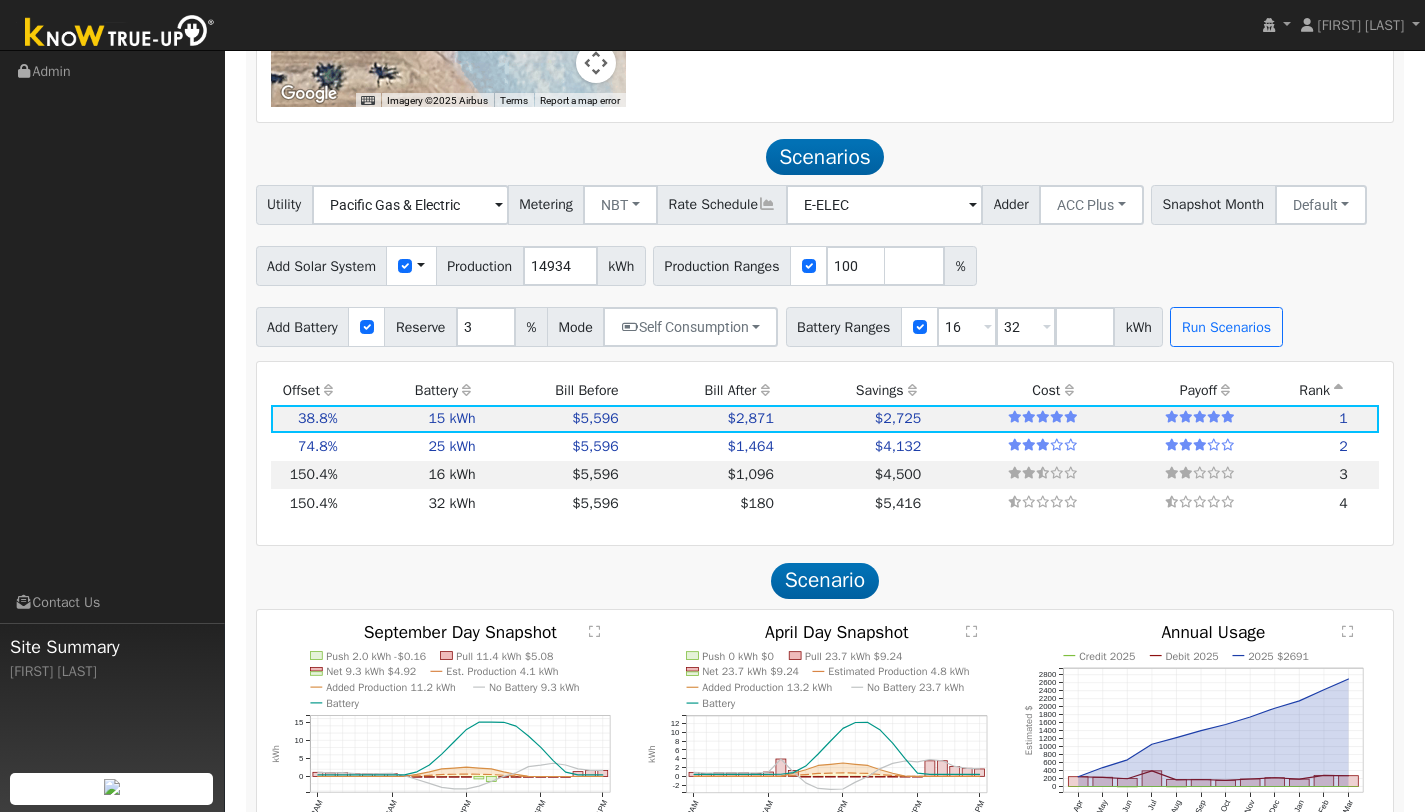 click on "Production Offset  Battery  Reserve   Mode   ACC Push   Incentive   Bill Before   Bill After  Savings   Cost   Payoff   Rank  3,854 kWh  38.8%  15 kWh  3% $5,596 $2,871 $2,725 1 7,426 kWh  74.8%  25 kWh  3% $5,596 $1,464 $4,132 2 14,934 kWh  150.4%  16 kWh  3% $5,596 $1,096 $4,500 3 14,934 kWh  150.4%  32 kWh  3% $5,596 $180 $5,416 4 Show All Scenarios Scenario   Lorem ipsum dolor sit amet, consectetur adipiscing elit, sed do eiusmod tempor incididunt ut labore et dolore magna aliqua. Ut enim ad minim veniam, quis nostrud exercitation ullamco laboris nisi ut aliquip ex ea commodo consequat. Duis aute irure dolor in reprehenderit in voluptate velit esse cillum dolore eu fugiat nulla pariatur. Excepteur sint occaecat cupidatat non proident, sunt in culpa qui officia deserunt mollit anim id est laborum.  Push 2.0 kWh -$0.16 Pull 11.4 kWh $5.08 Net 9.3 kWh $4.92 Est. Production 4.1 kWh Added Production 11.2 kWh No Battery 9.3 kWh Battery 12AM 6AM 12PM 6PM 11PM 0 5 10 15  September Day Snapshot kWh onclick=""" at bounding box center [825, 1073] 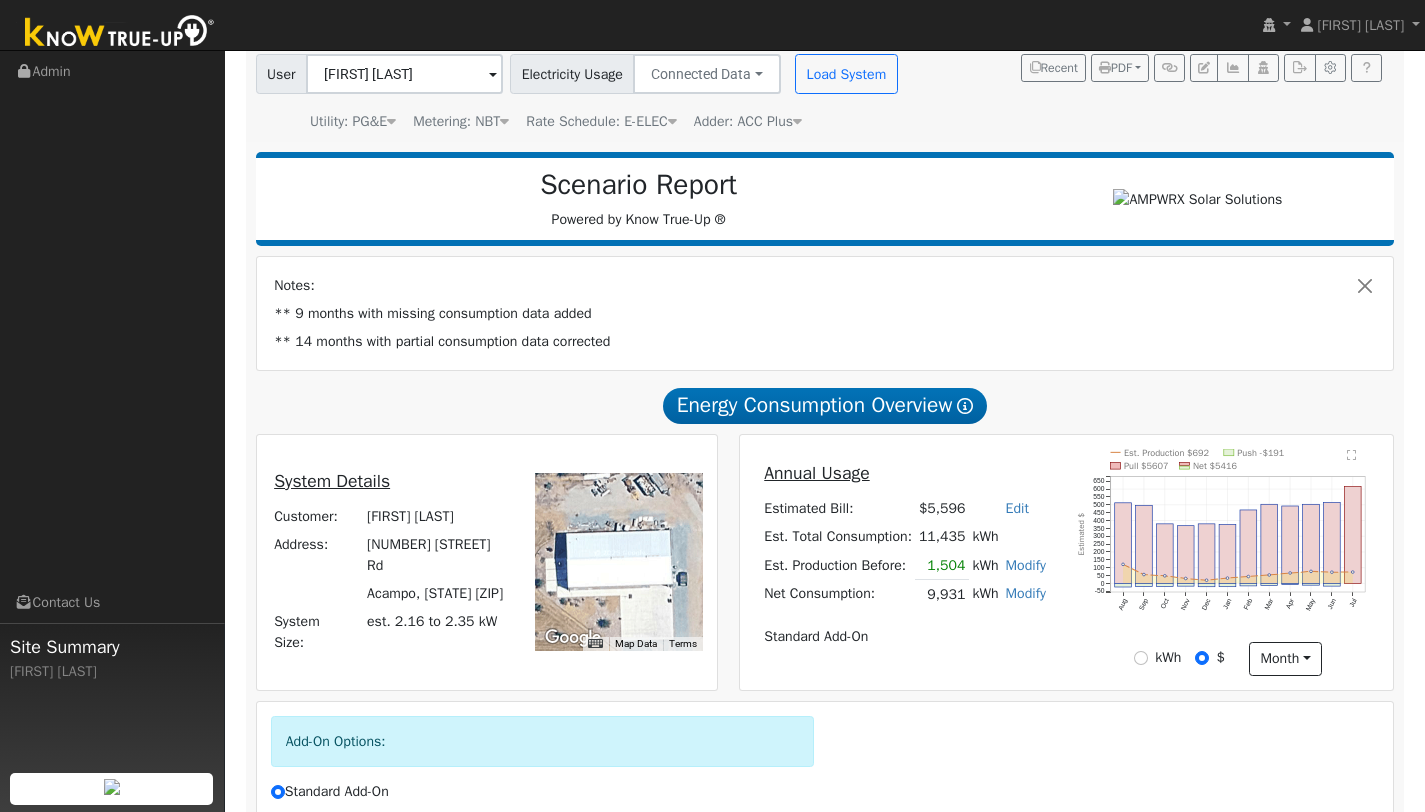 scroll, scrollTop: 354, scrollLeft: 0, axis: vertical 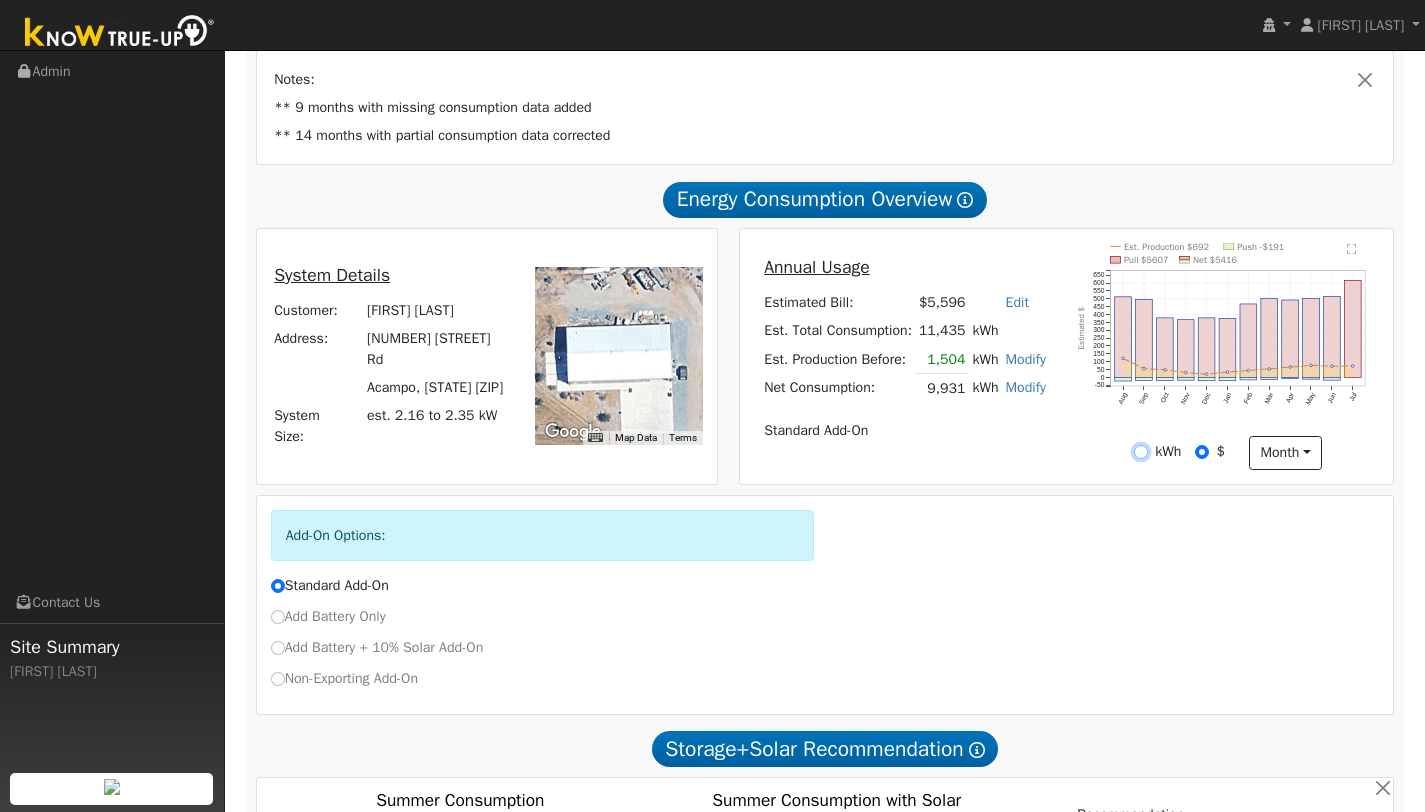 click on "kWh" at bounding box center (1141, 452) 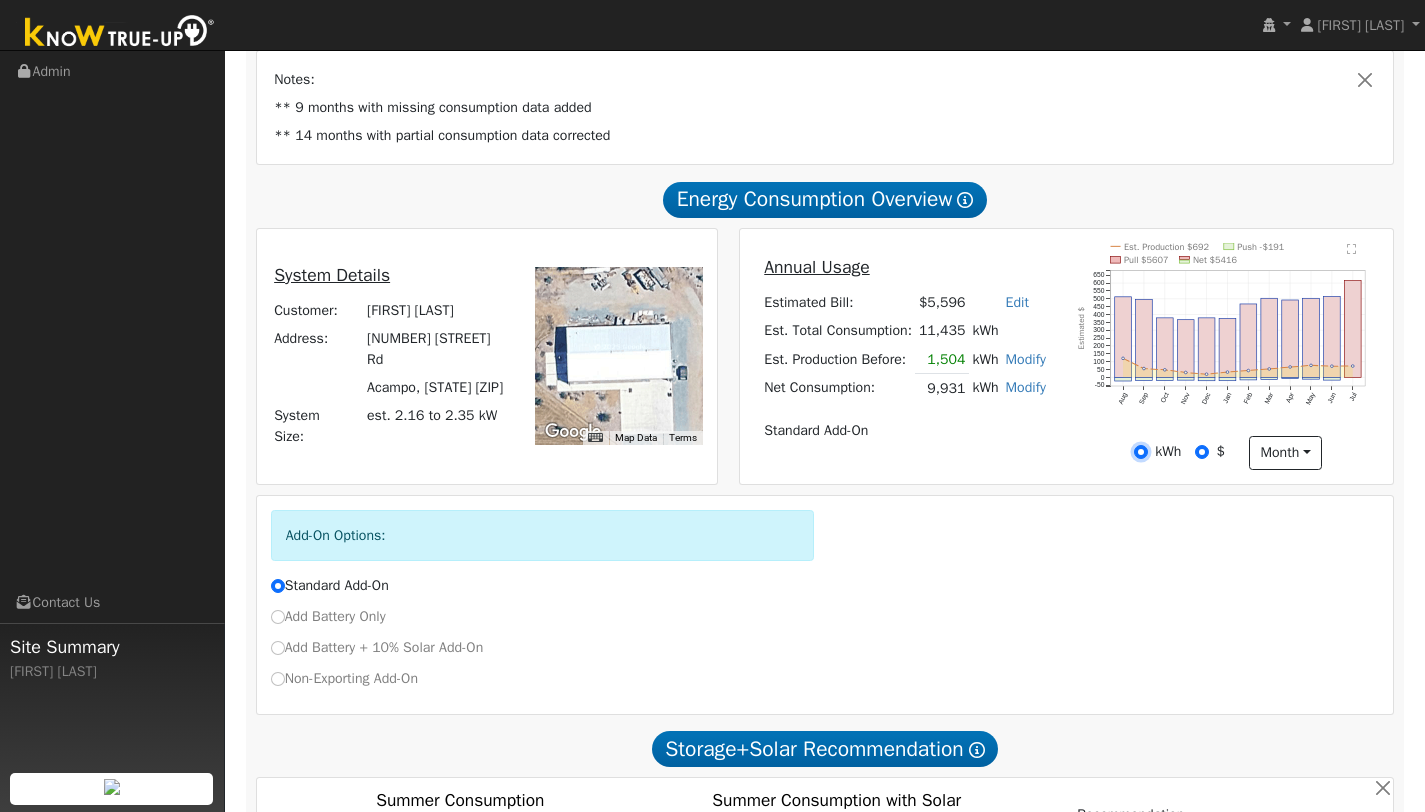 radio on "false" 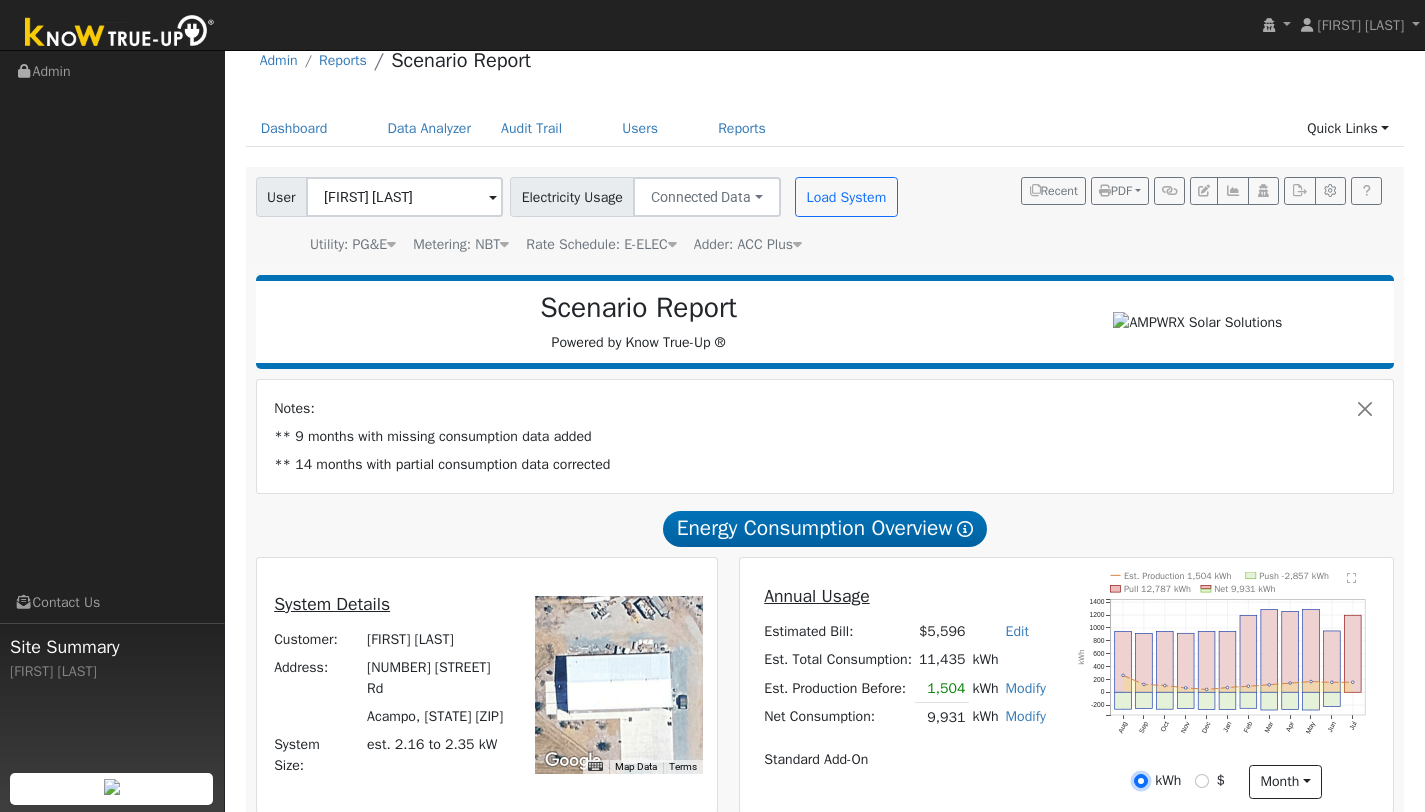 scroll, scrollTop: 0, scrollLeft: 0, axis: both 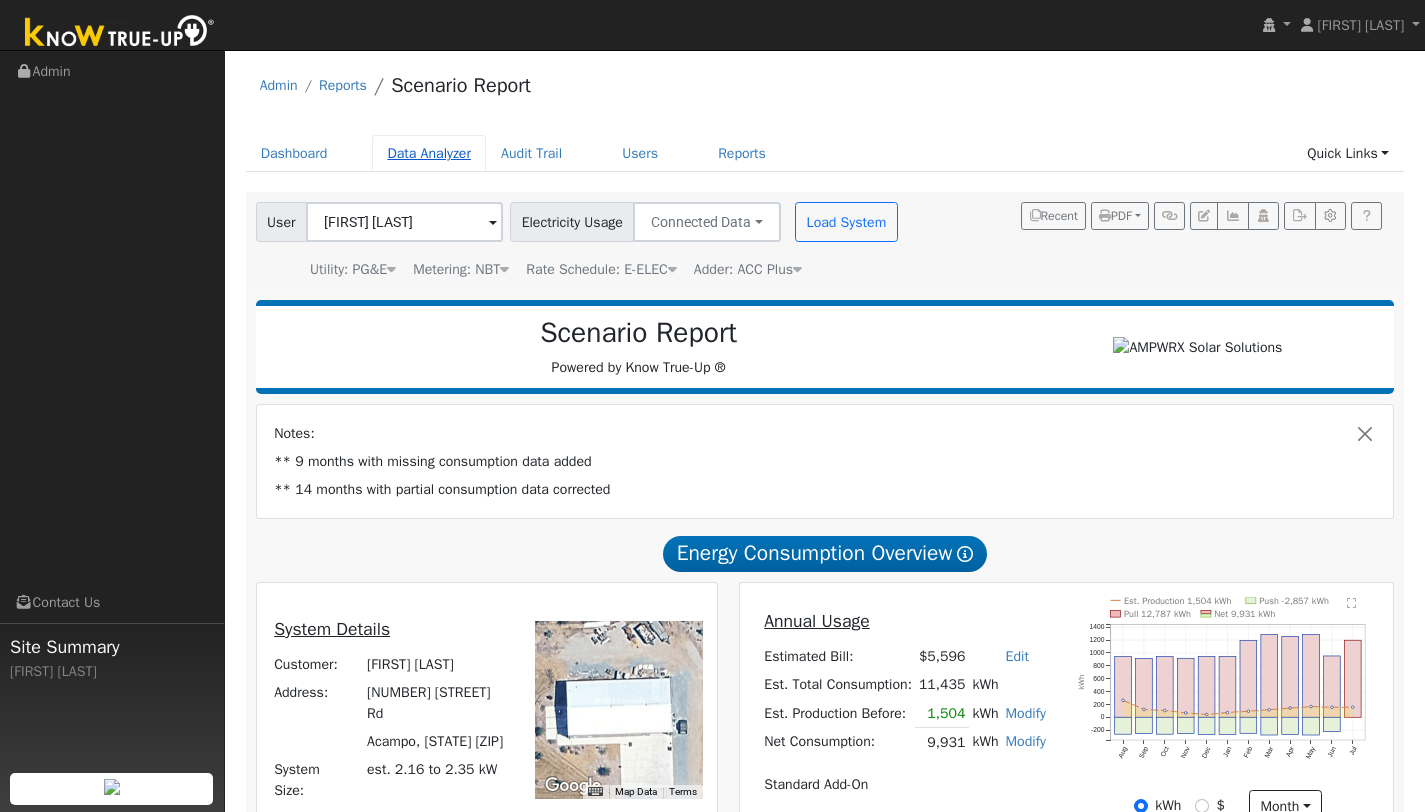 click on "Data Analyzer" at bounding box center (429, 153) 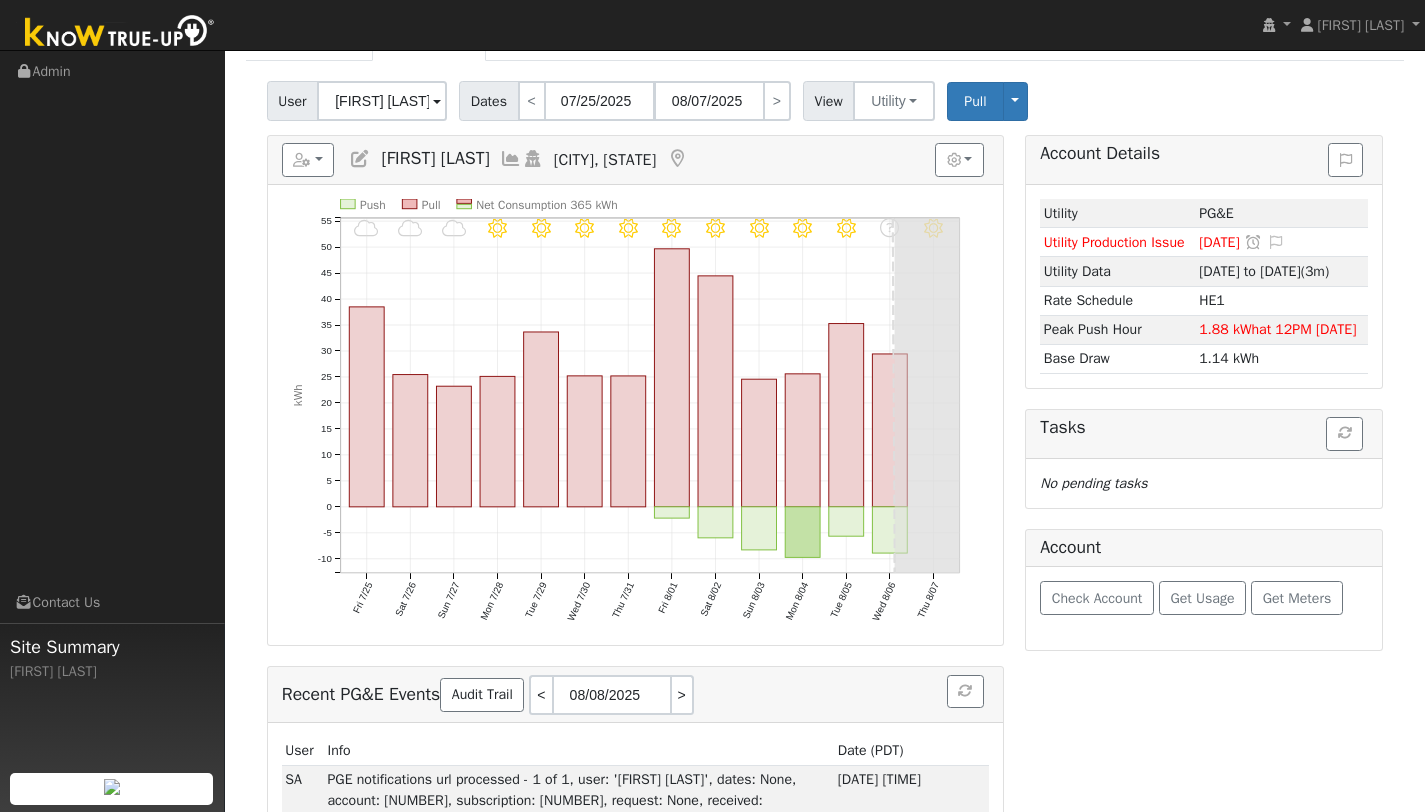 scroll, scrollTop: 319, scrollLeft: 0, axis: vertical 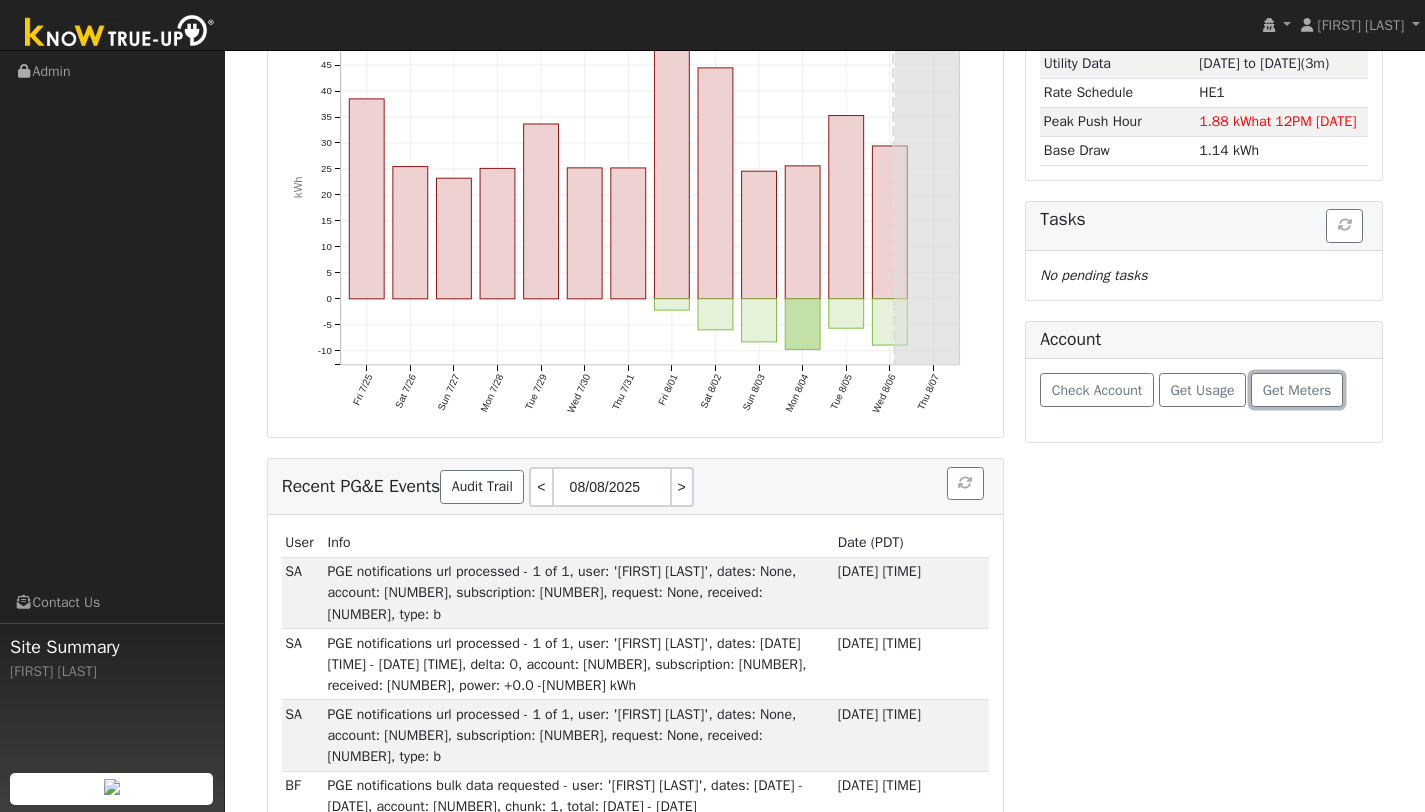 click on "Get Meters" at bounding box center [1297, 390] 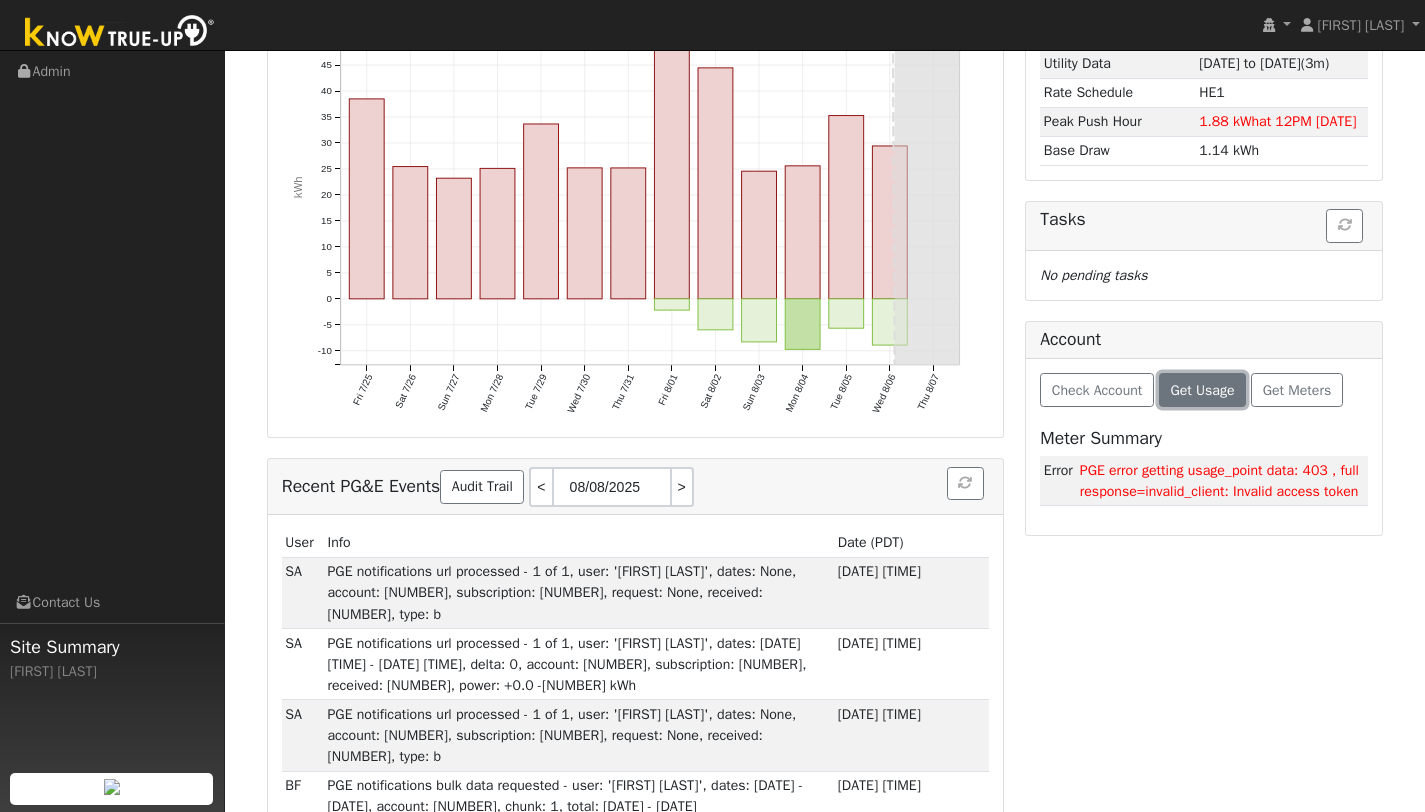click on "Get Usage" at bounding box center [1202, 390] 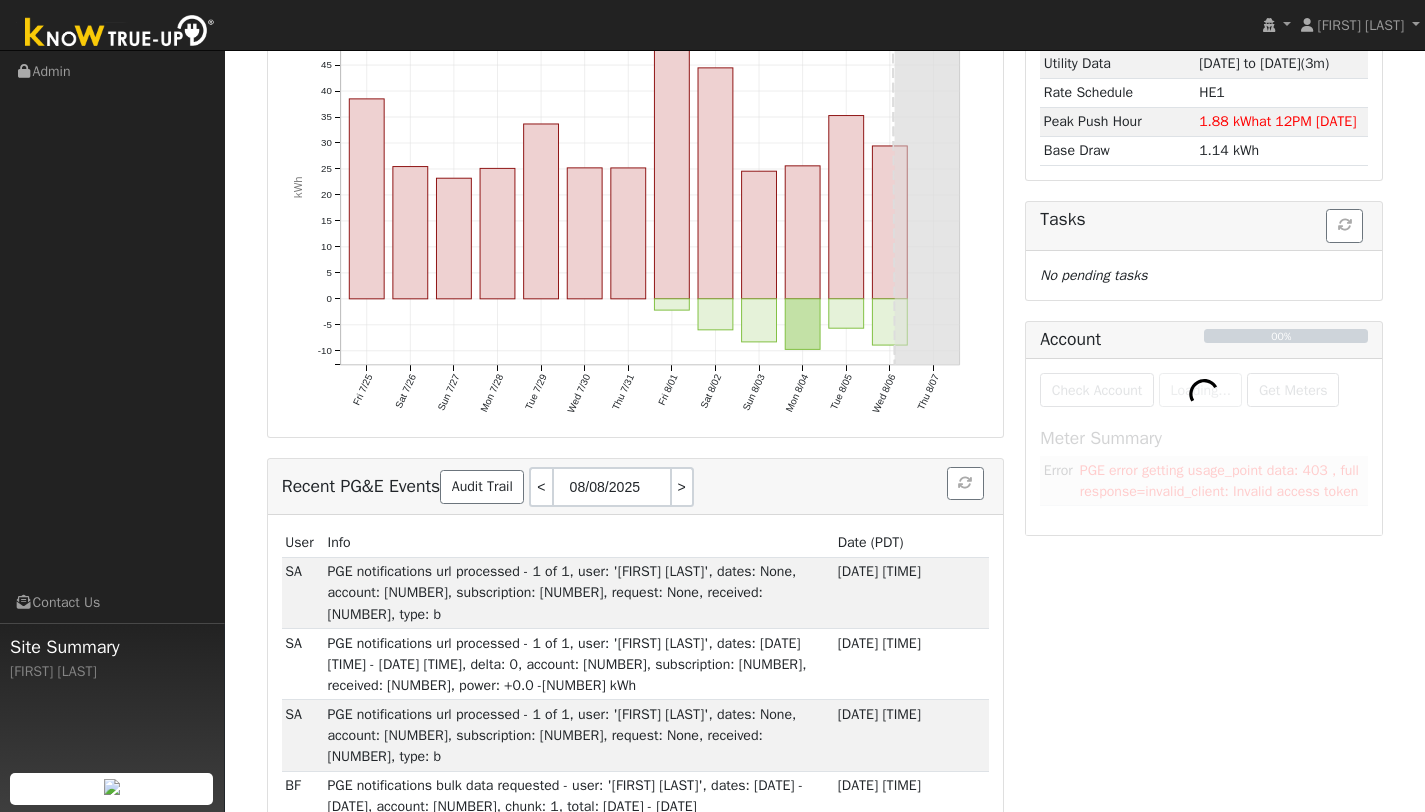 click at bounding box center [1204, 446] 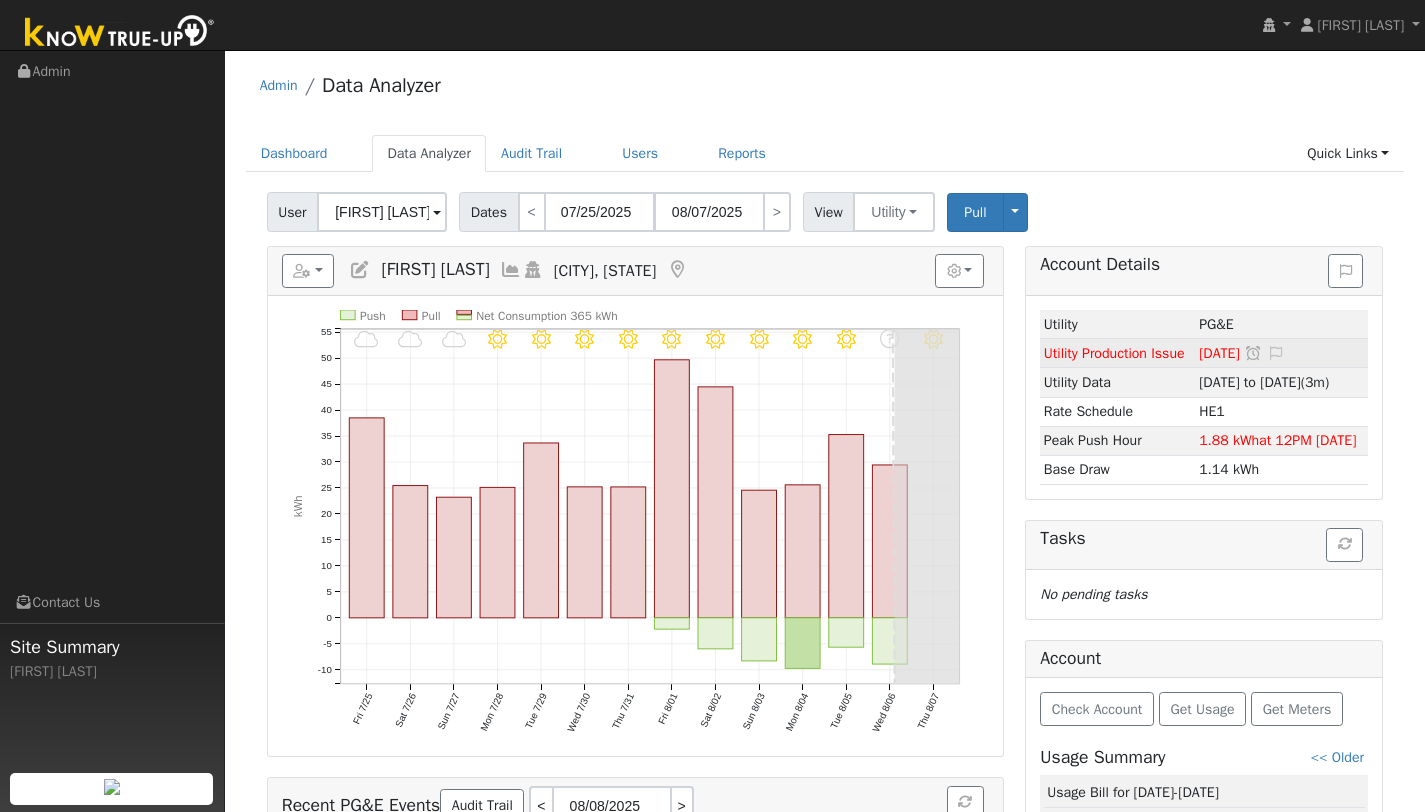 scroll, scrollTop: 0, scrollLeft: 0, axis: both 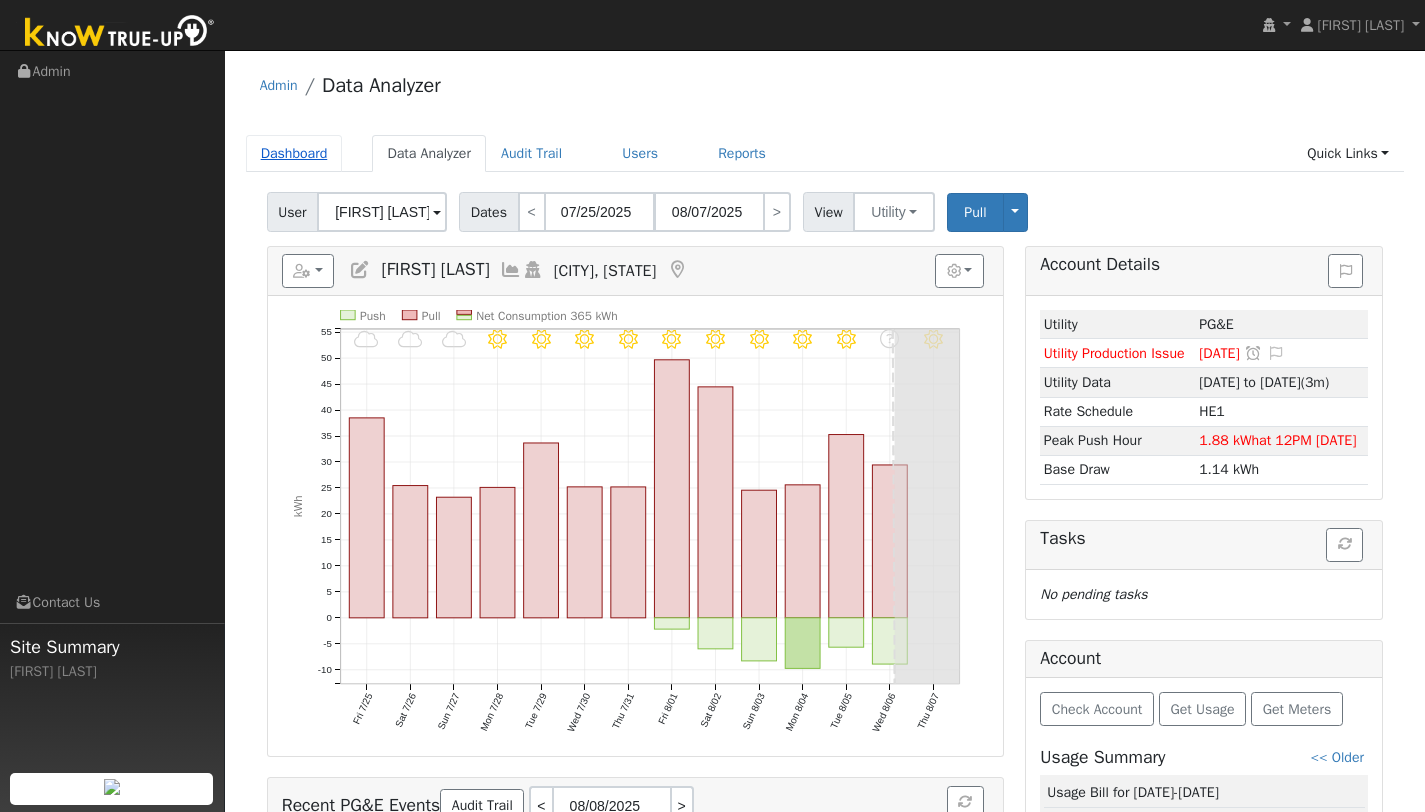 click on "Dashboard" at bounding box center (294, 153) 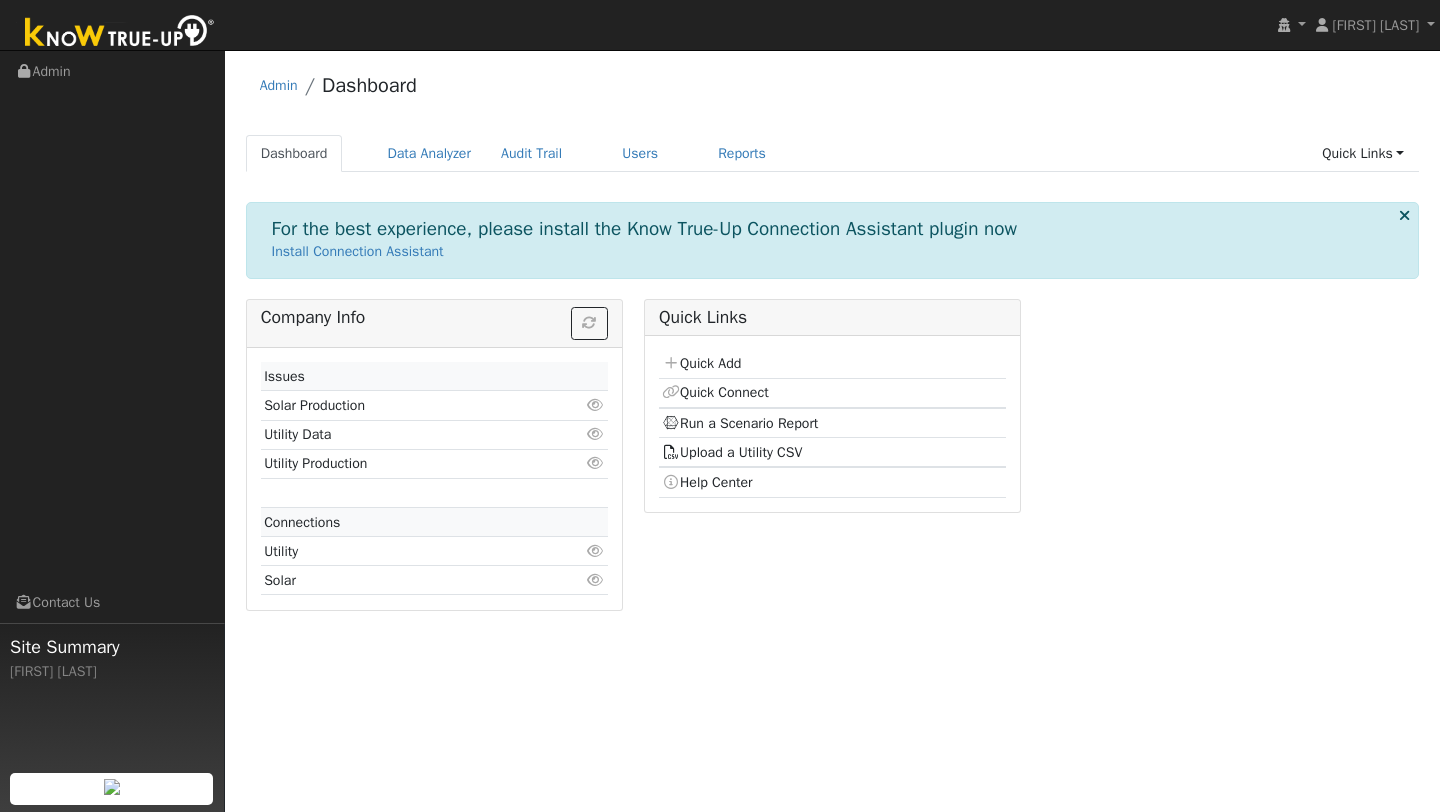 scroll, scrollTop: 0, scrollLeft: 0, axis: both 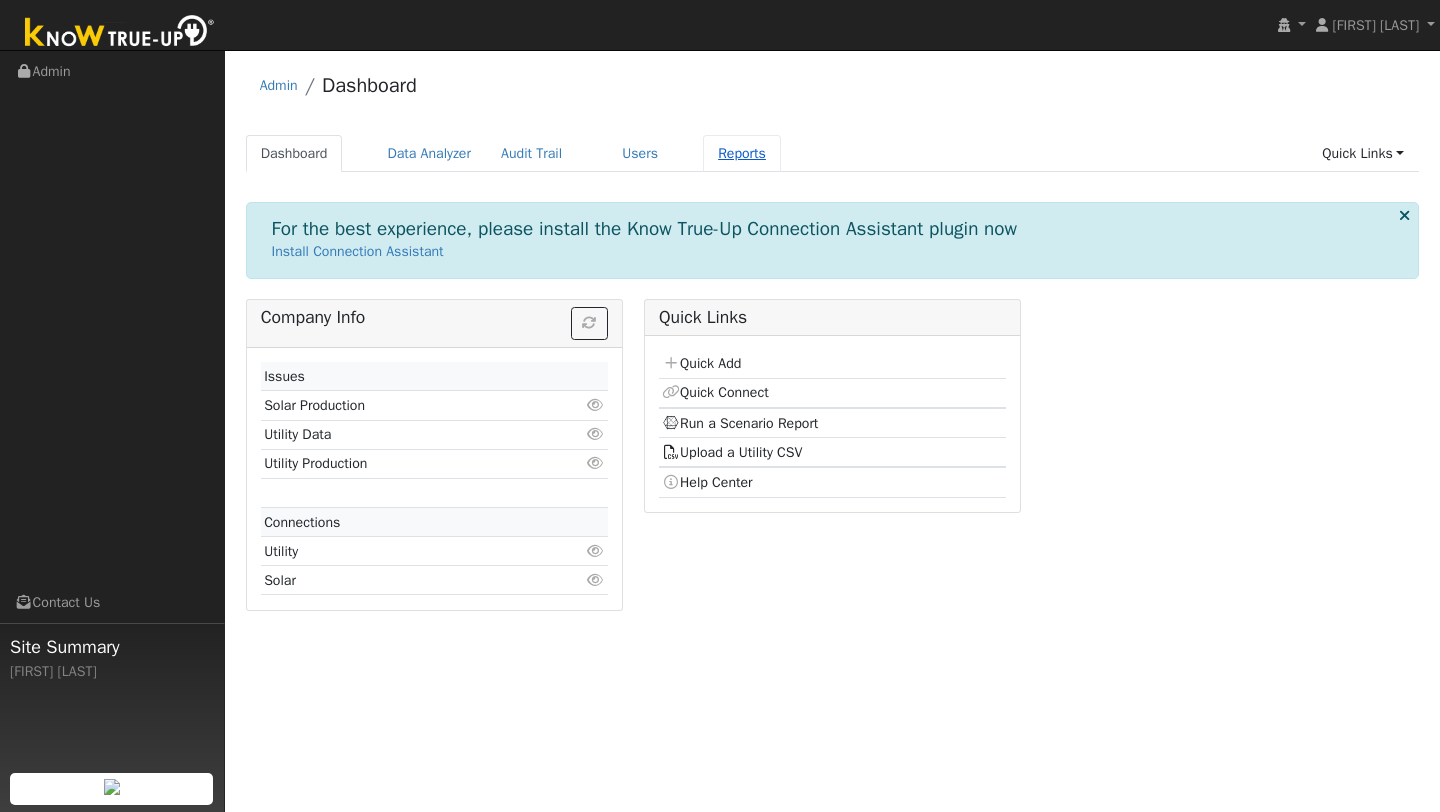 click on "Reports" at bounding box center (742, 153) 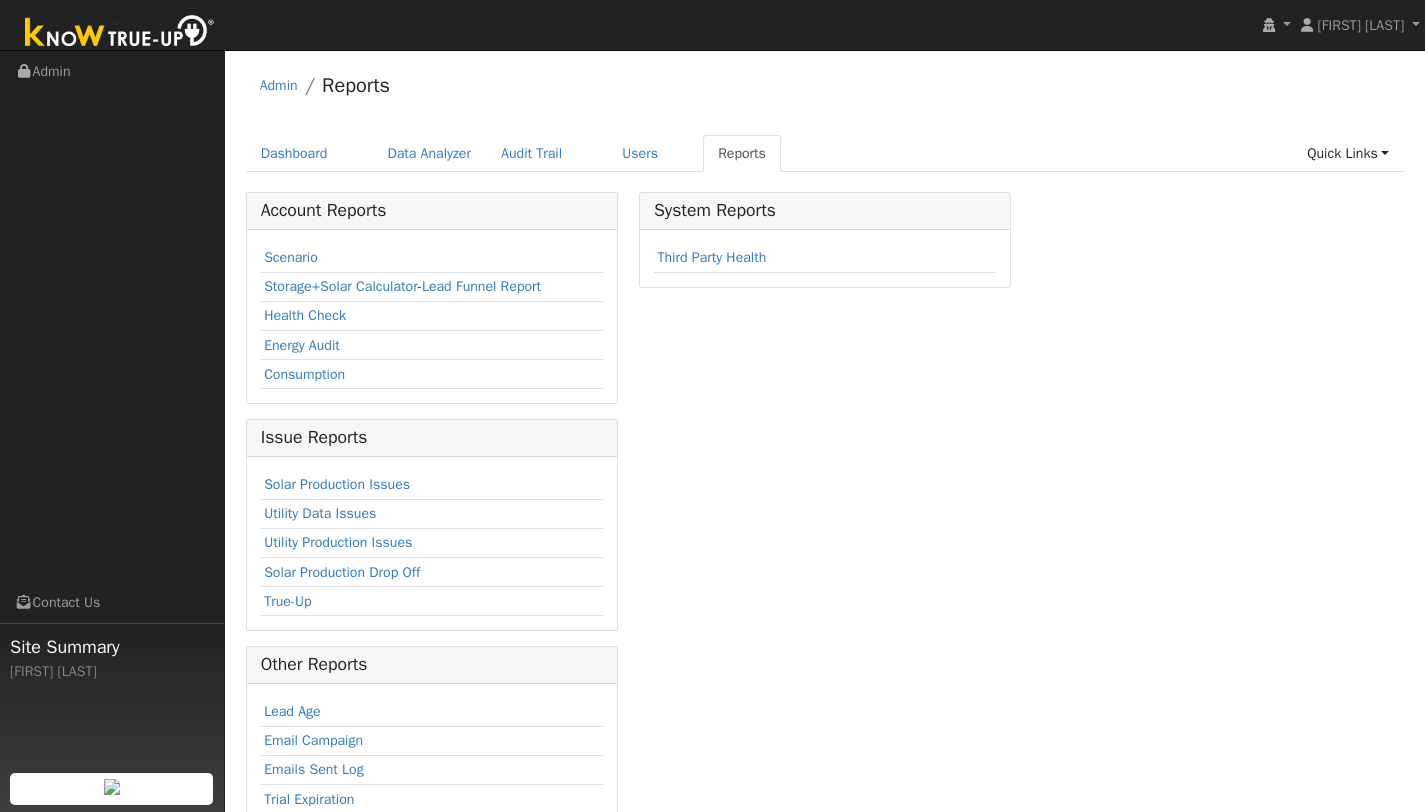scroll, scrollTop: 0, scrollLeft: 0, axis: both 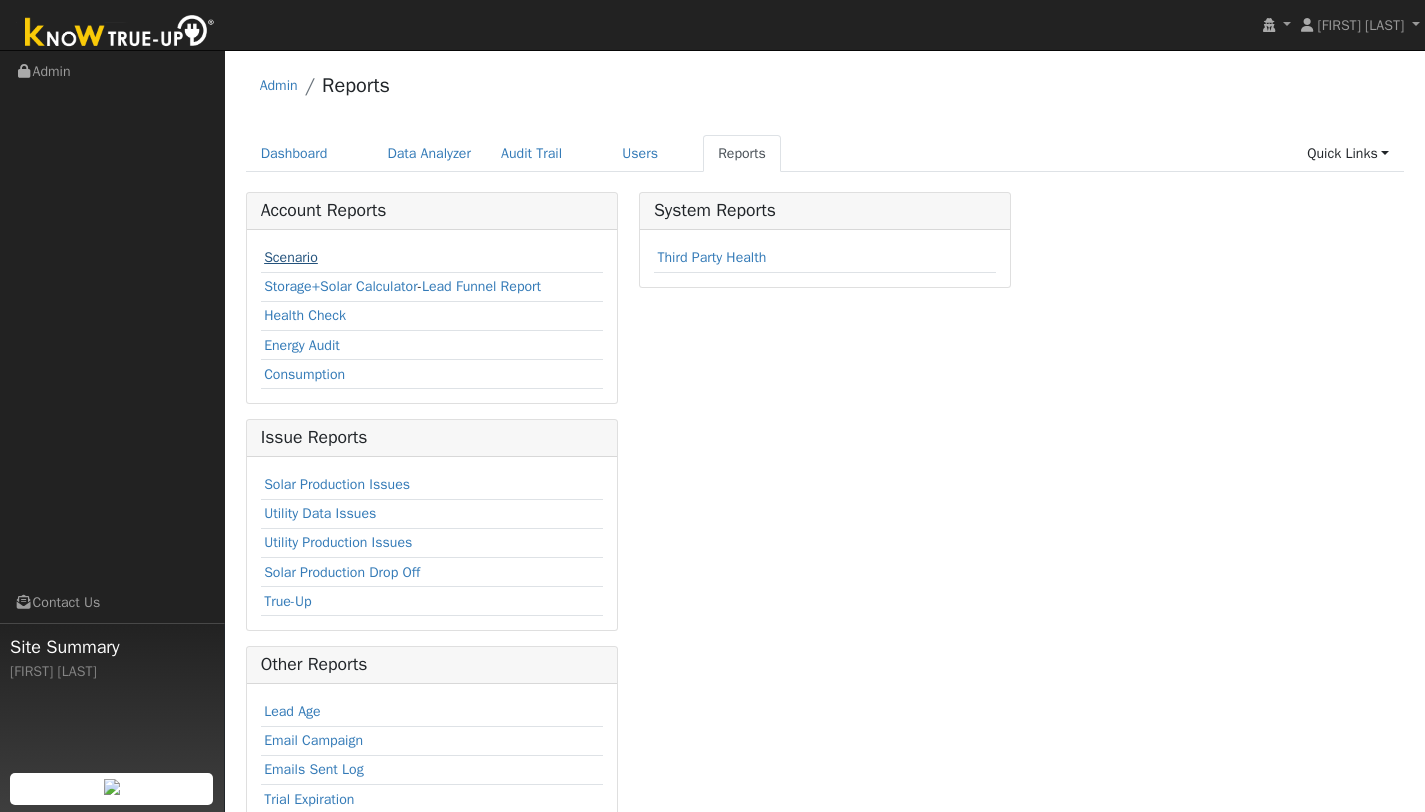 click on "Scenario" at bounding box center (291, 257) 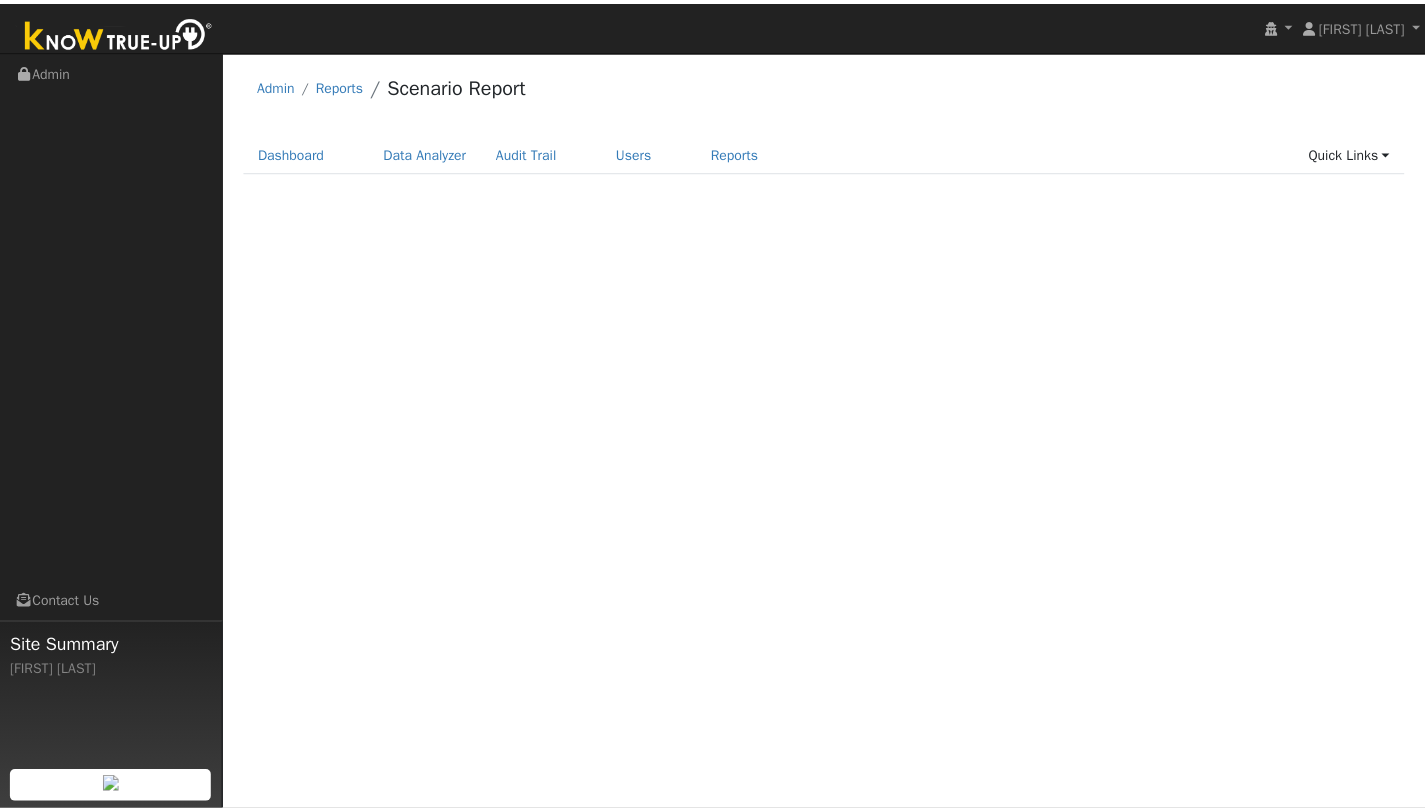 scroll, scrollTop: 0, scrollLeft: 0, axis: both 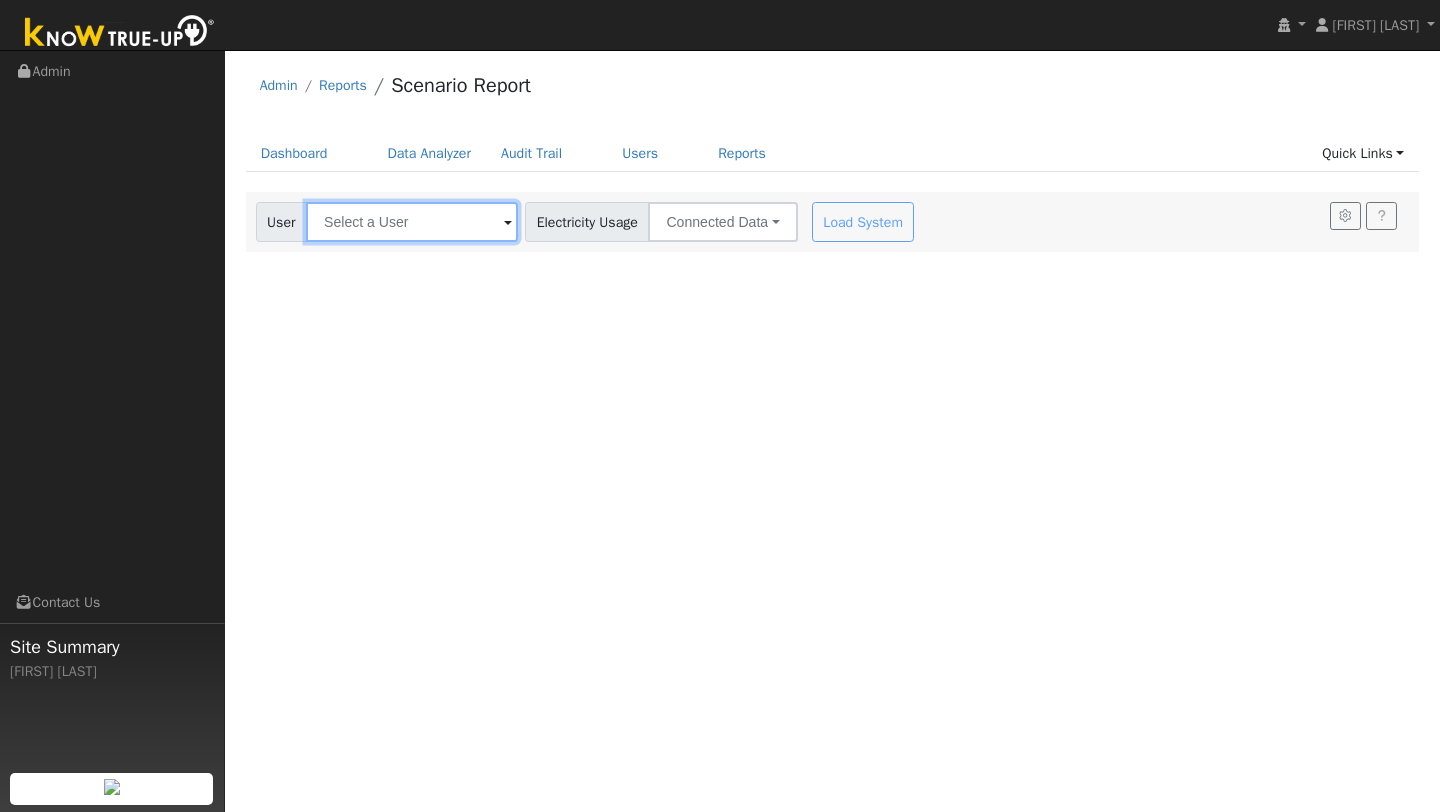 click at bounding box center (412, 222) 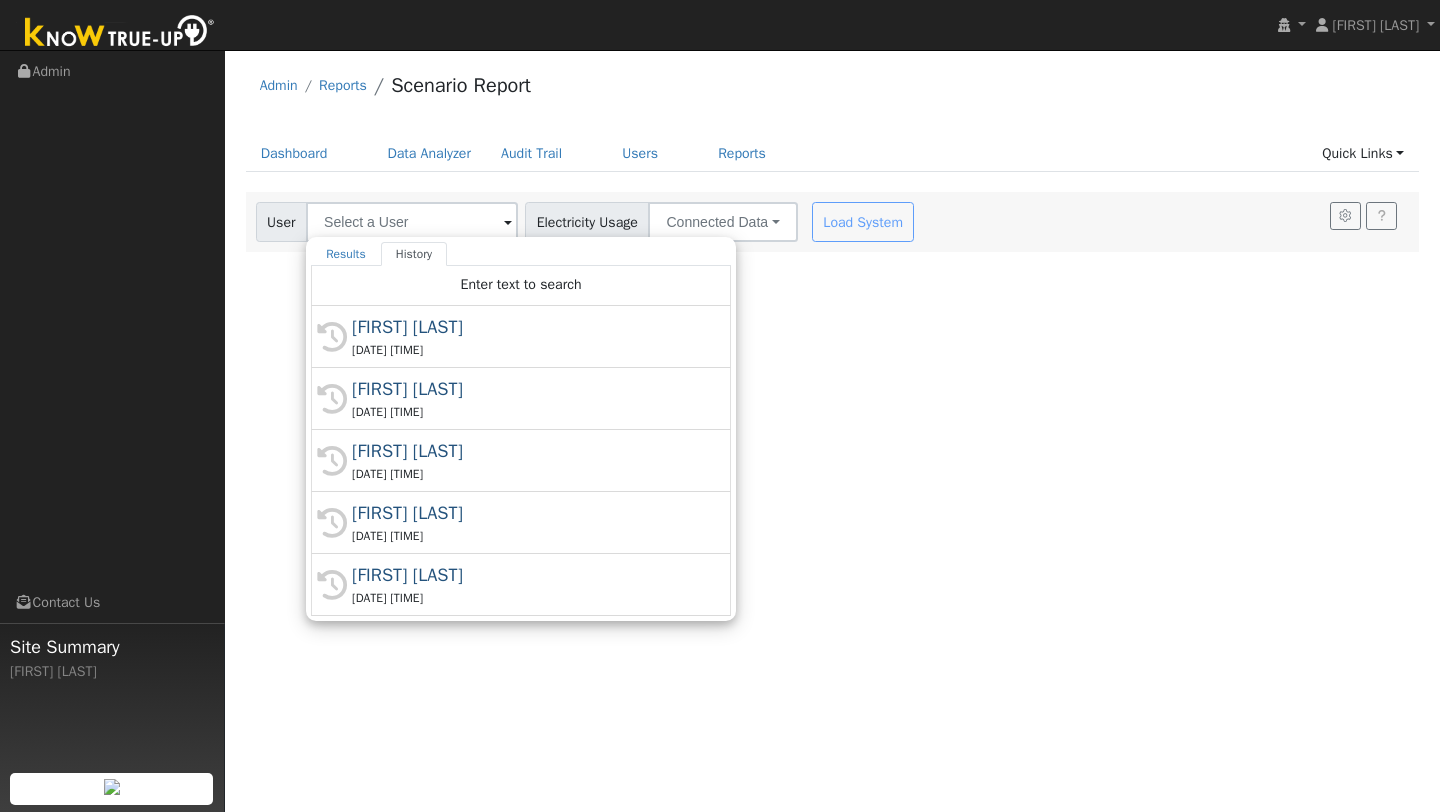 click on "[FIRST] [LAST]" at bounding box center [530, 327] 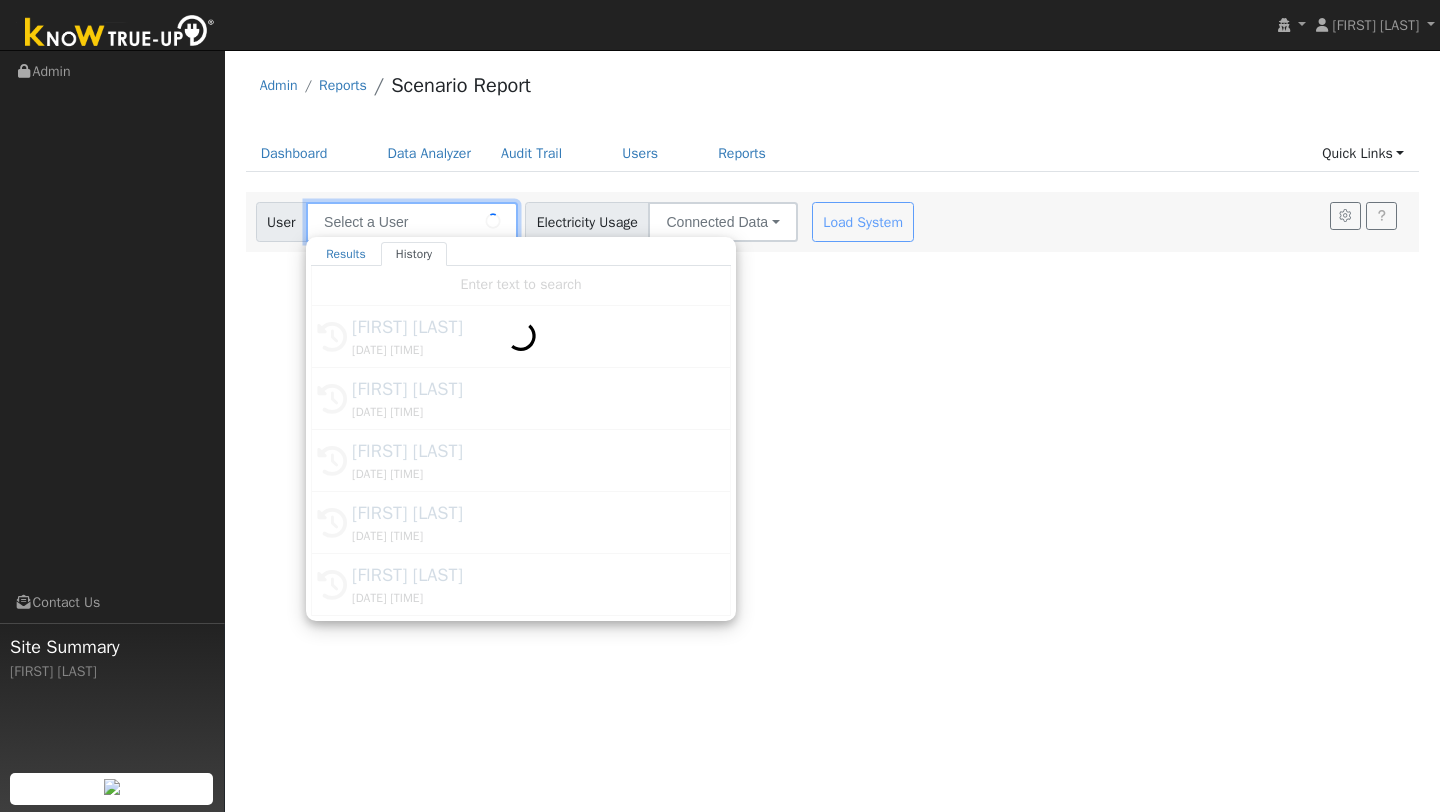 type on "[FIRST] [LAST]" 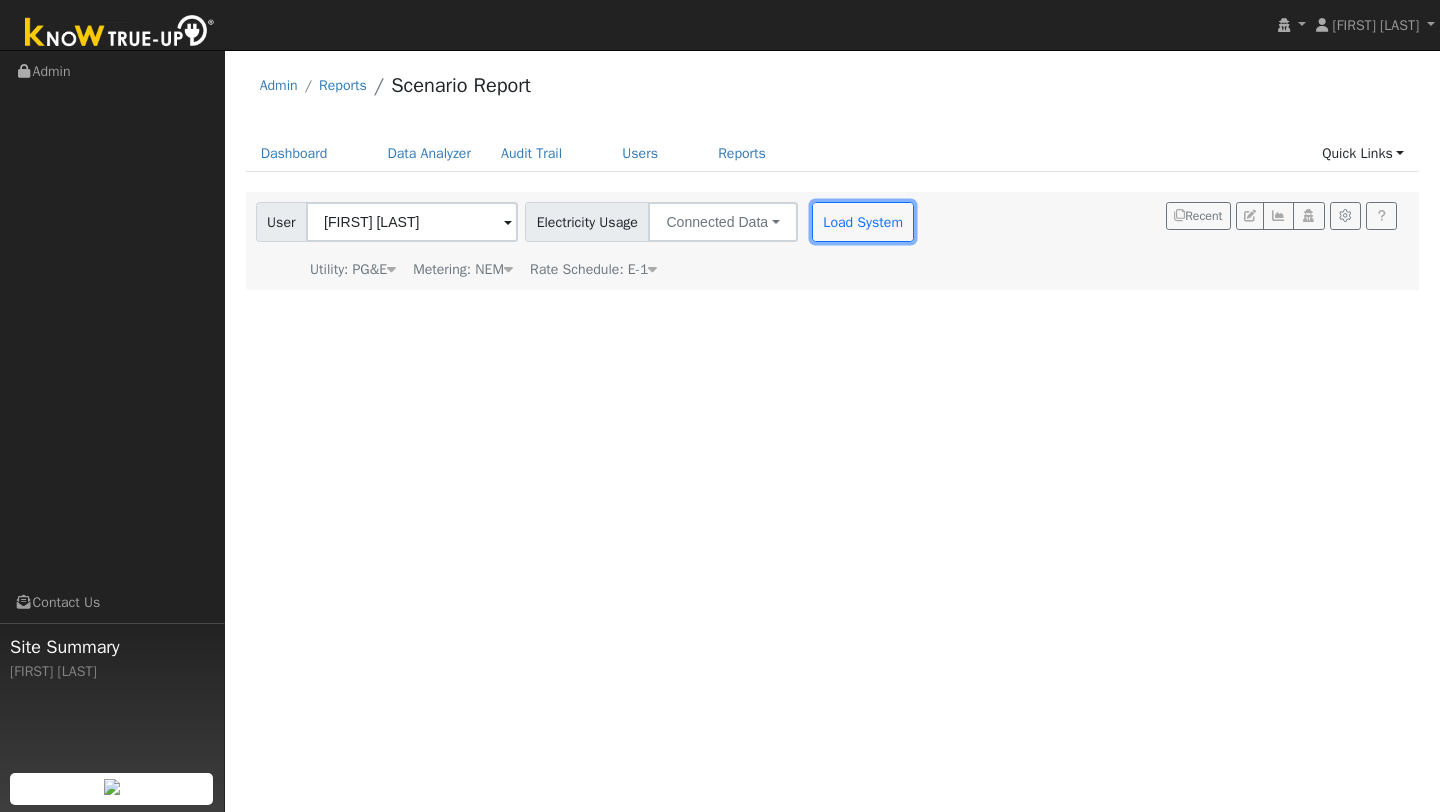 click on "Load System" at bounding box center [863, 222] 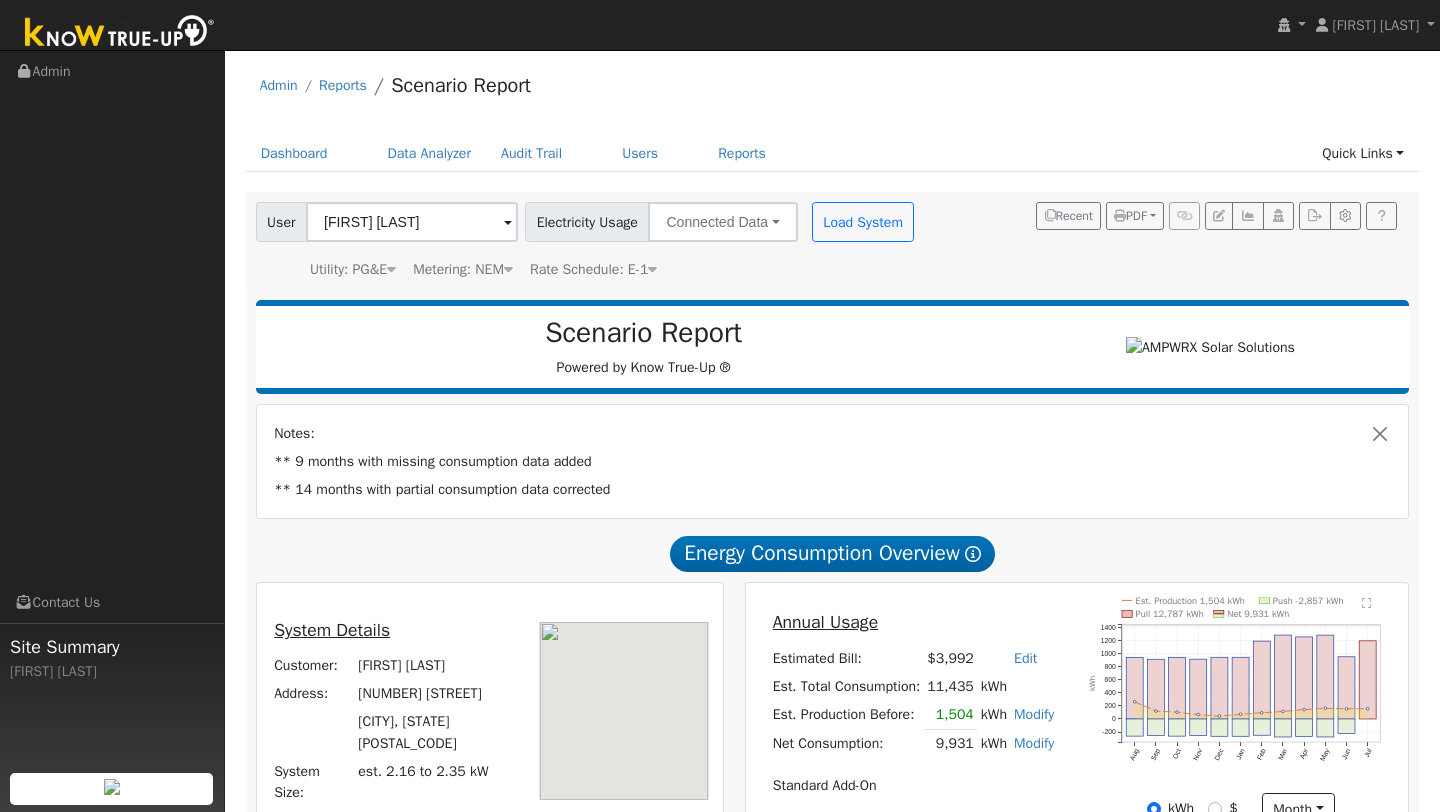 click on "Metering: NEM" at bounding box center (463, 269) 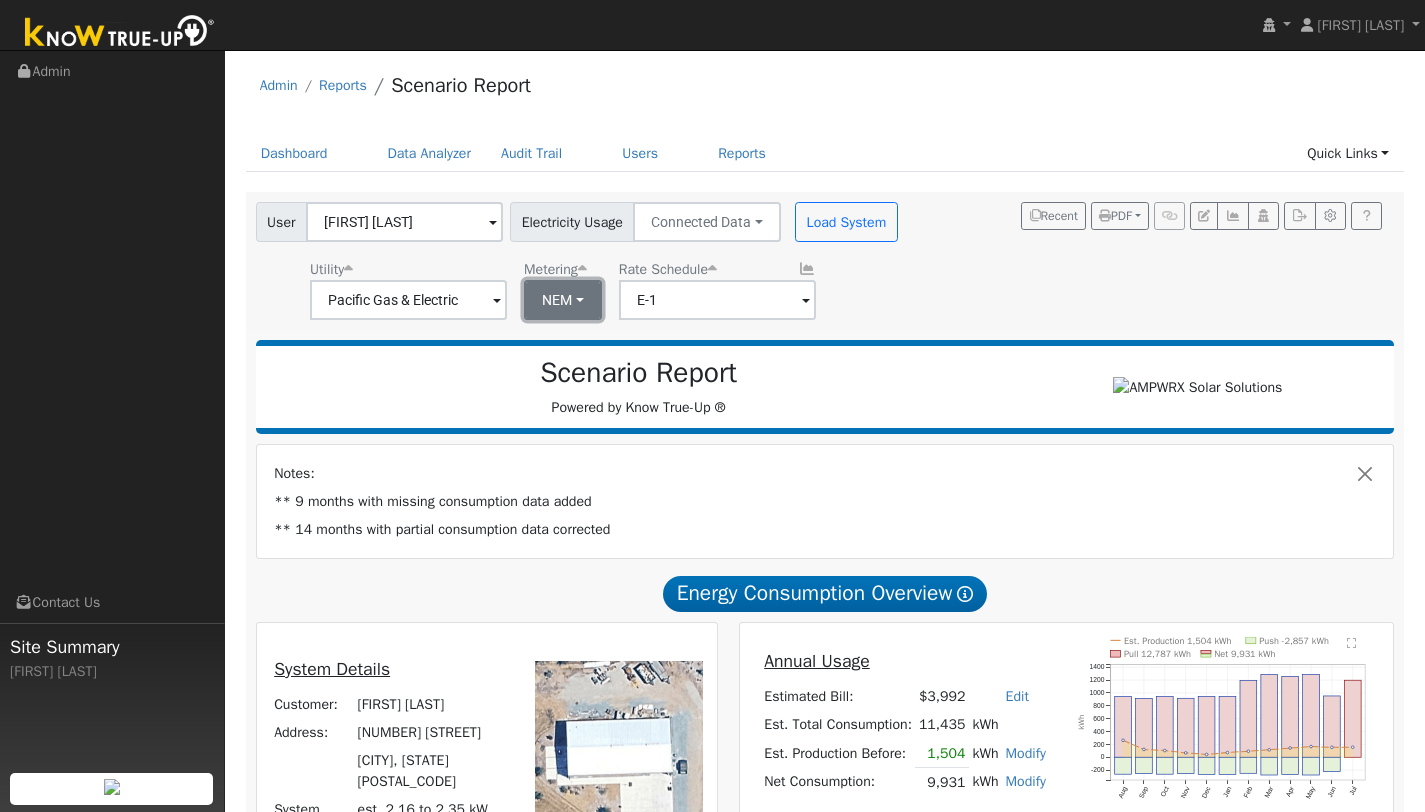 click on "NEM" at bounding box center (563, 300) 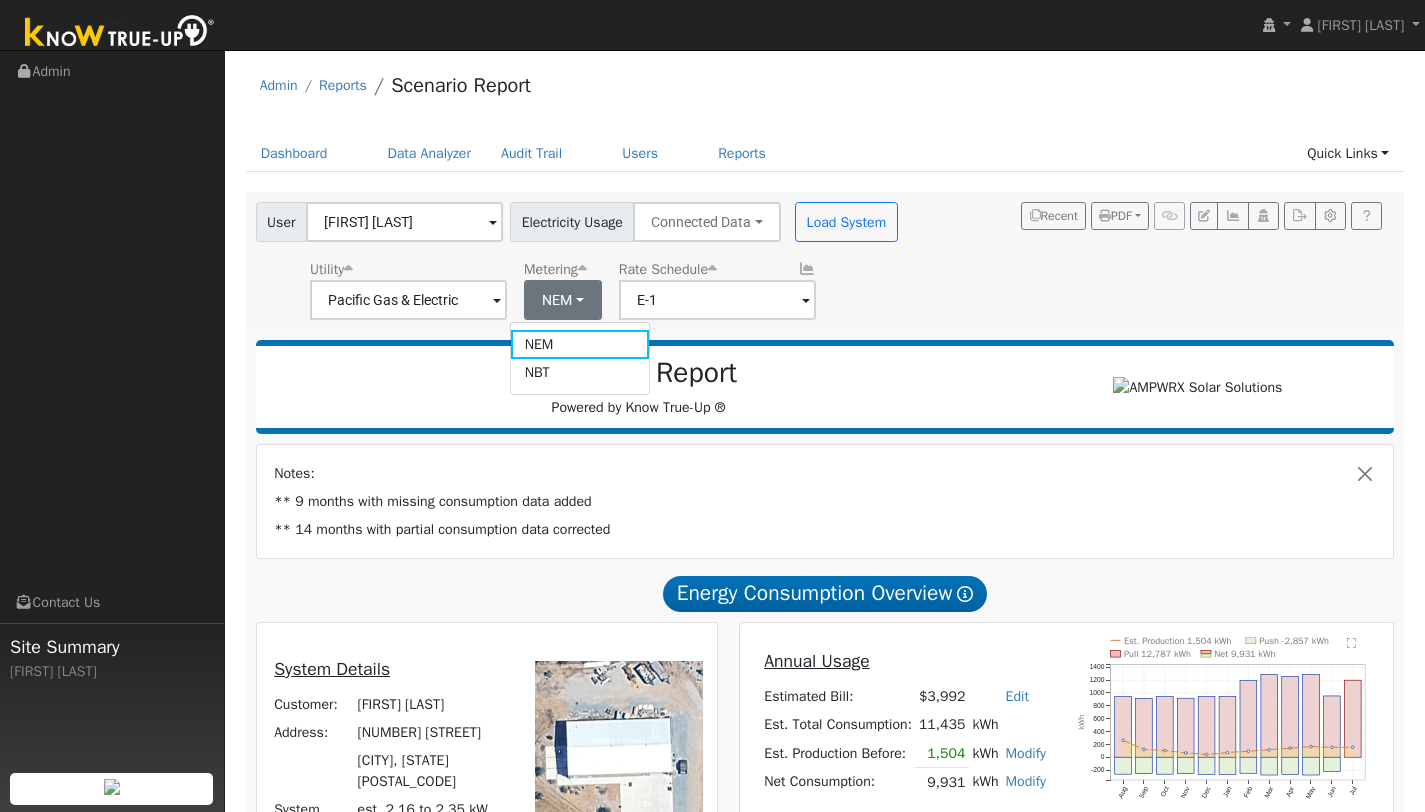 drag, startPoint x: 552, startPoint y: 368, endPoint x: 560, endPoint y: 361, distance: 10.630146 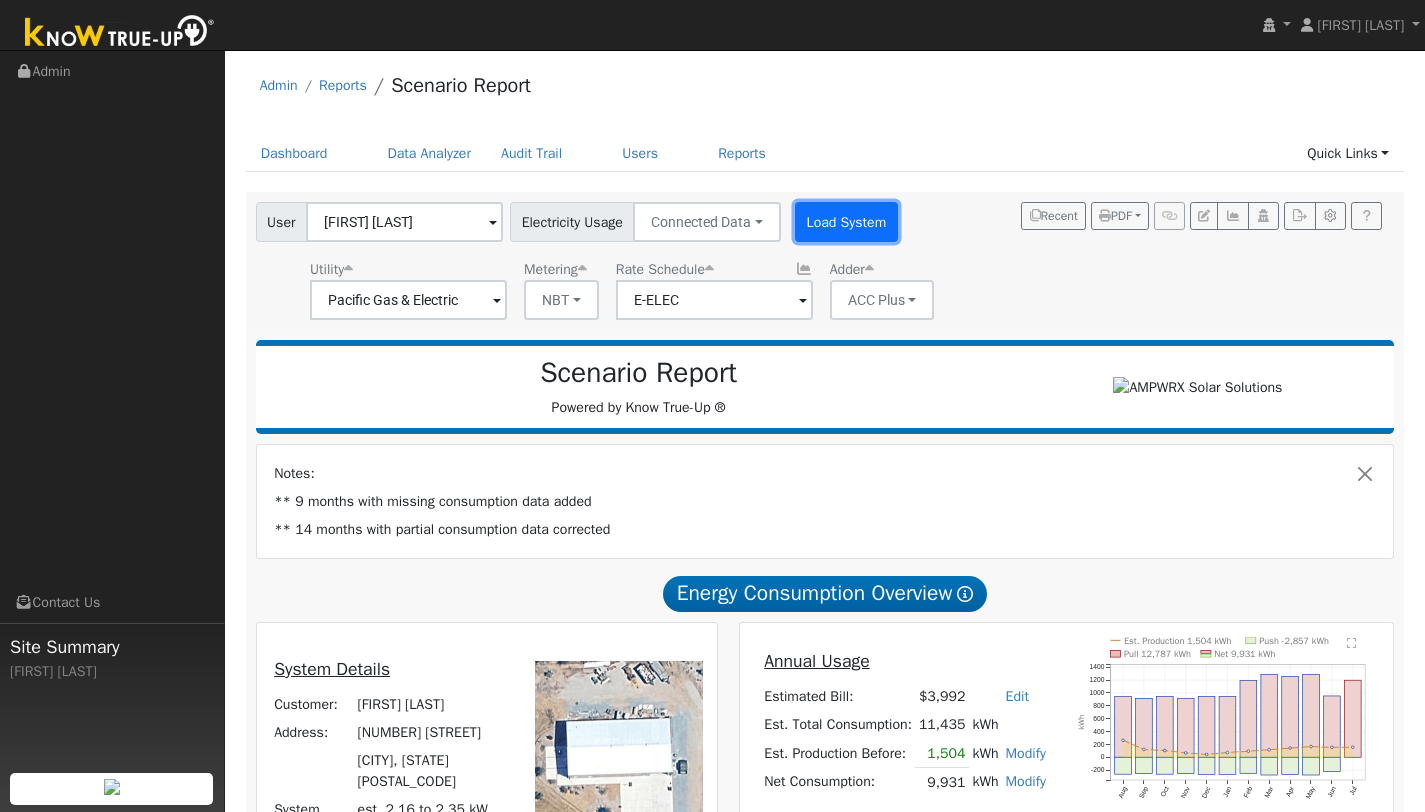 click on "Load System" at bounding box center [846, 222] 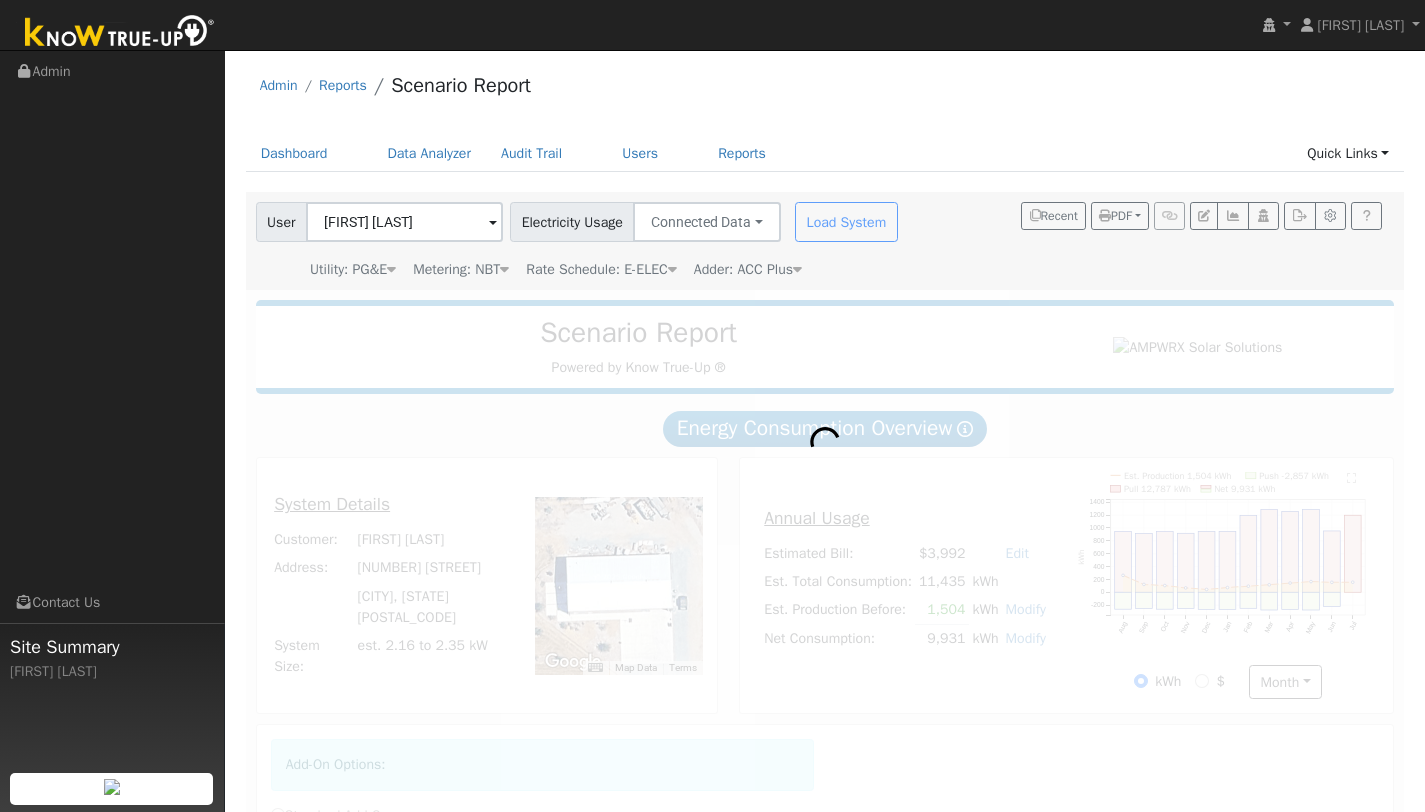 scroll, scrollTop: 254, scrollLeft: 0, axis: vertical 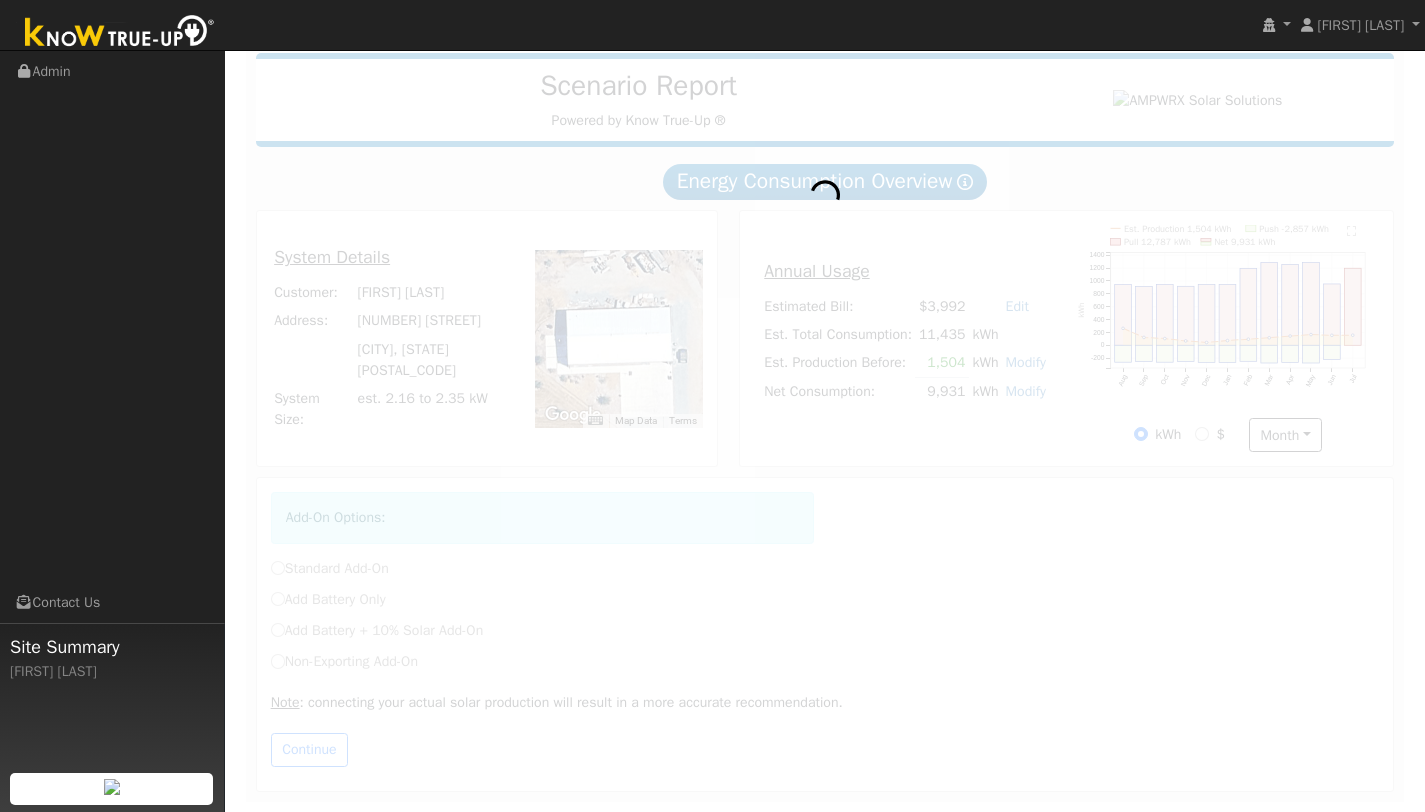 radio on "true" 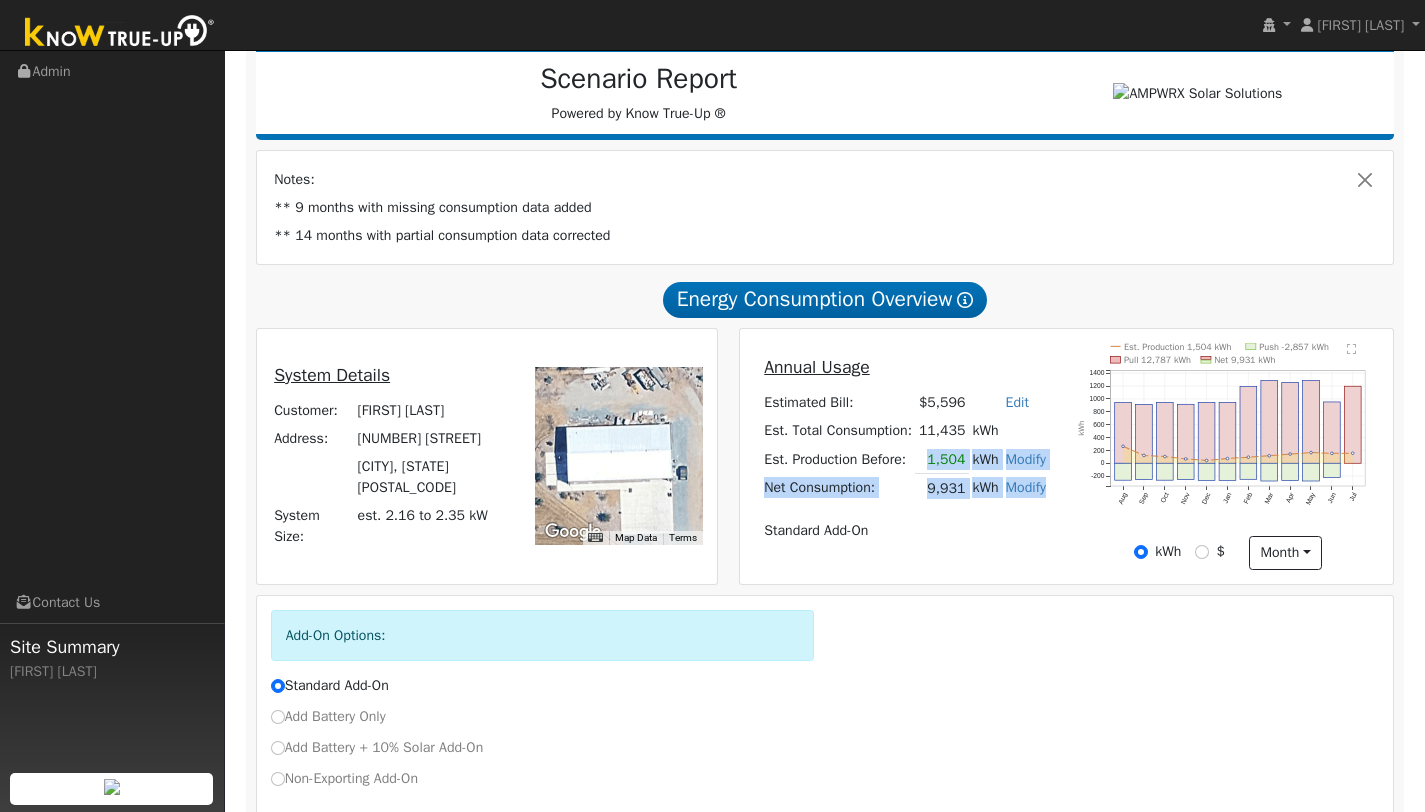 drag, startPoint x: 931, startPoint y: 470, endPoint x: 1042, endPoint y: 520, distance: 121.74153 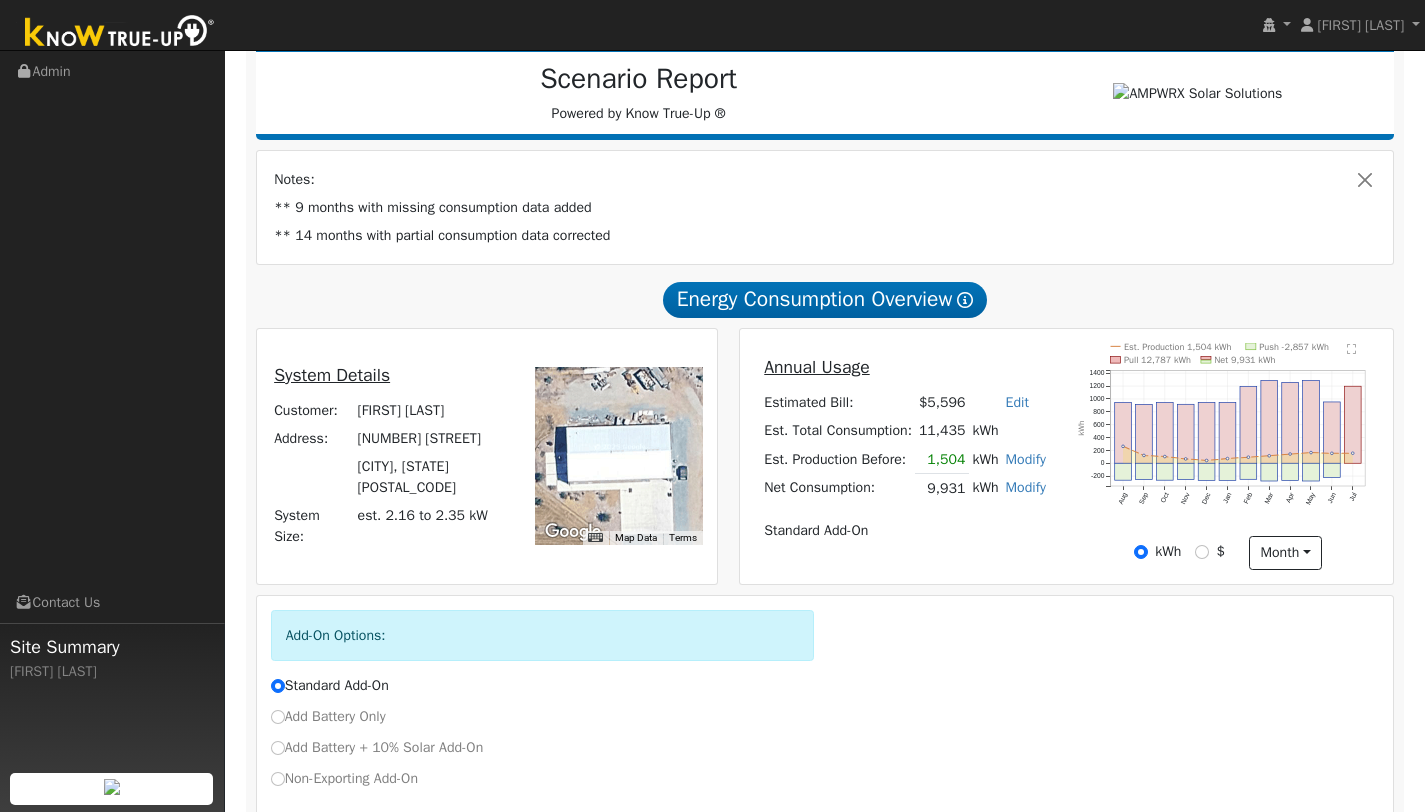 click on "Standard Add-On" at bounding box center [905, 530] 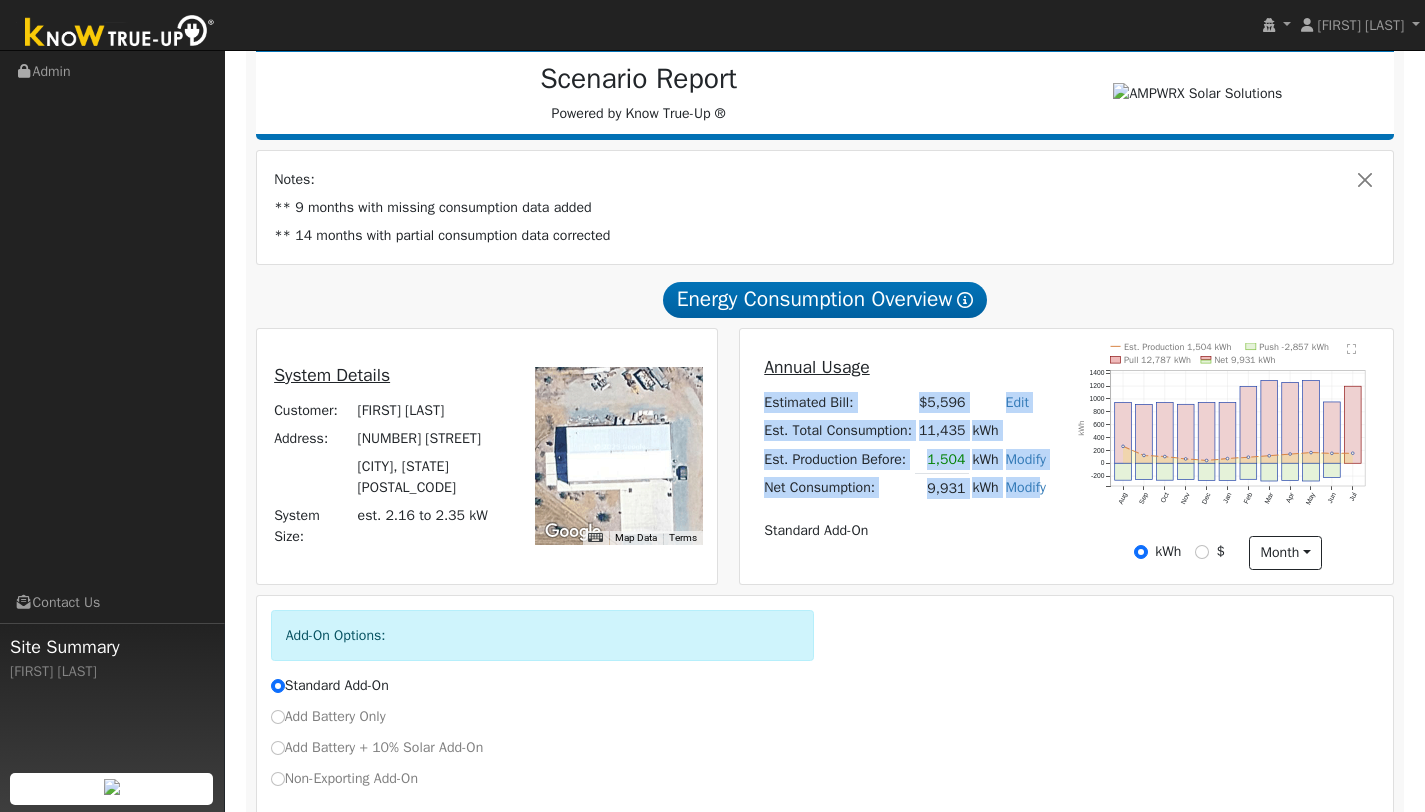 drag, startPoint x: 1048, startPoint y: 500, endPoint x: 756, endPoint y: 407, distance: 306.45227 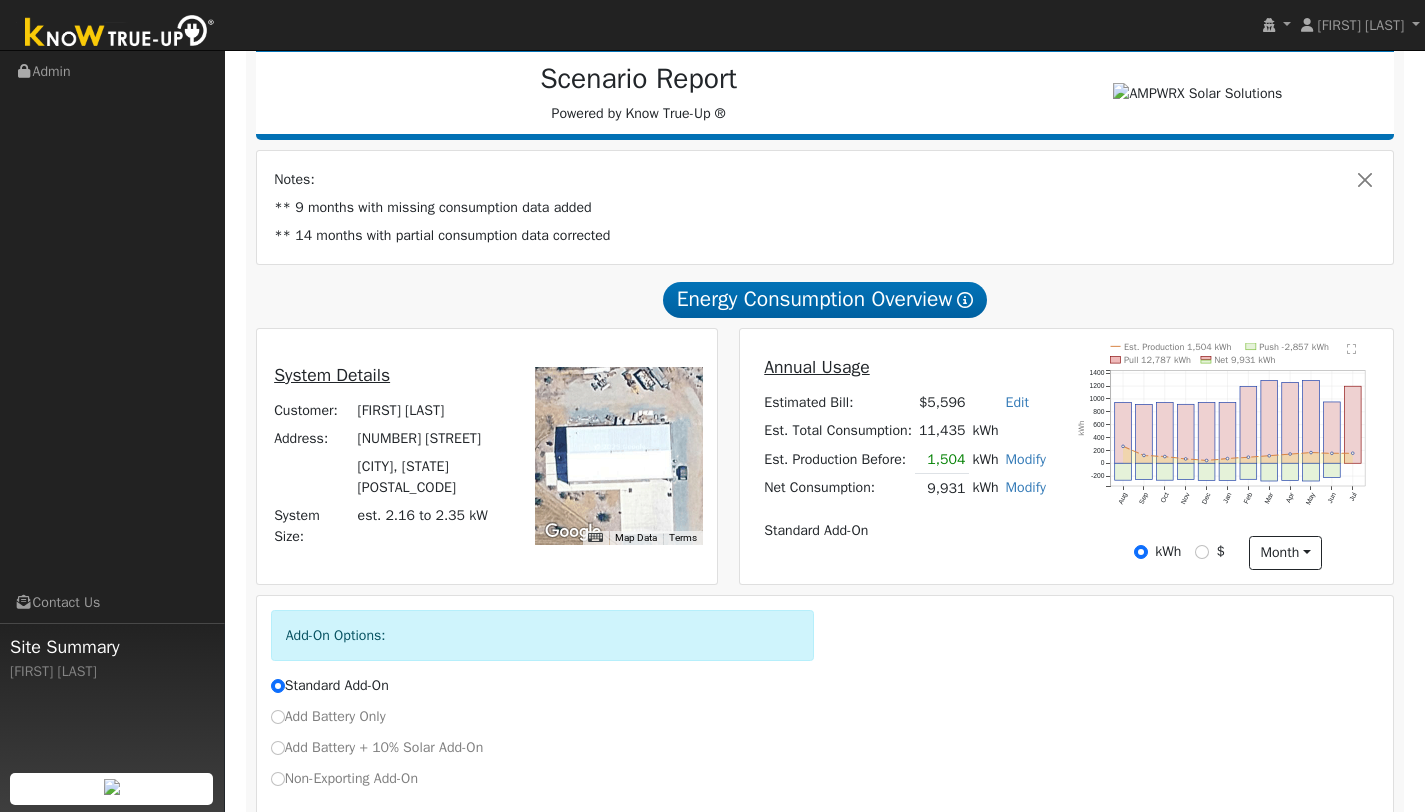 click on "Annual Usage Estimated Bill: $5,596 Edit Estimated Bill $ Annual Est. Total Consumption: 11,435 kWh Est. Production Before: 1,504 kWh Modify Change Production Before: 148 kWh New: 0 kWh Save Net Consumption: 9,931 kWh Modify Add Consumption Remove Existing Solar System Add Electric Vehicle Add Consumption Current: 9931 kWh Add: + 0 kWh New Total: = 0 kWh Save Add Electric Vehicle miles per week Save Standard Add-On" at bounding box center (904, 456) 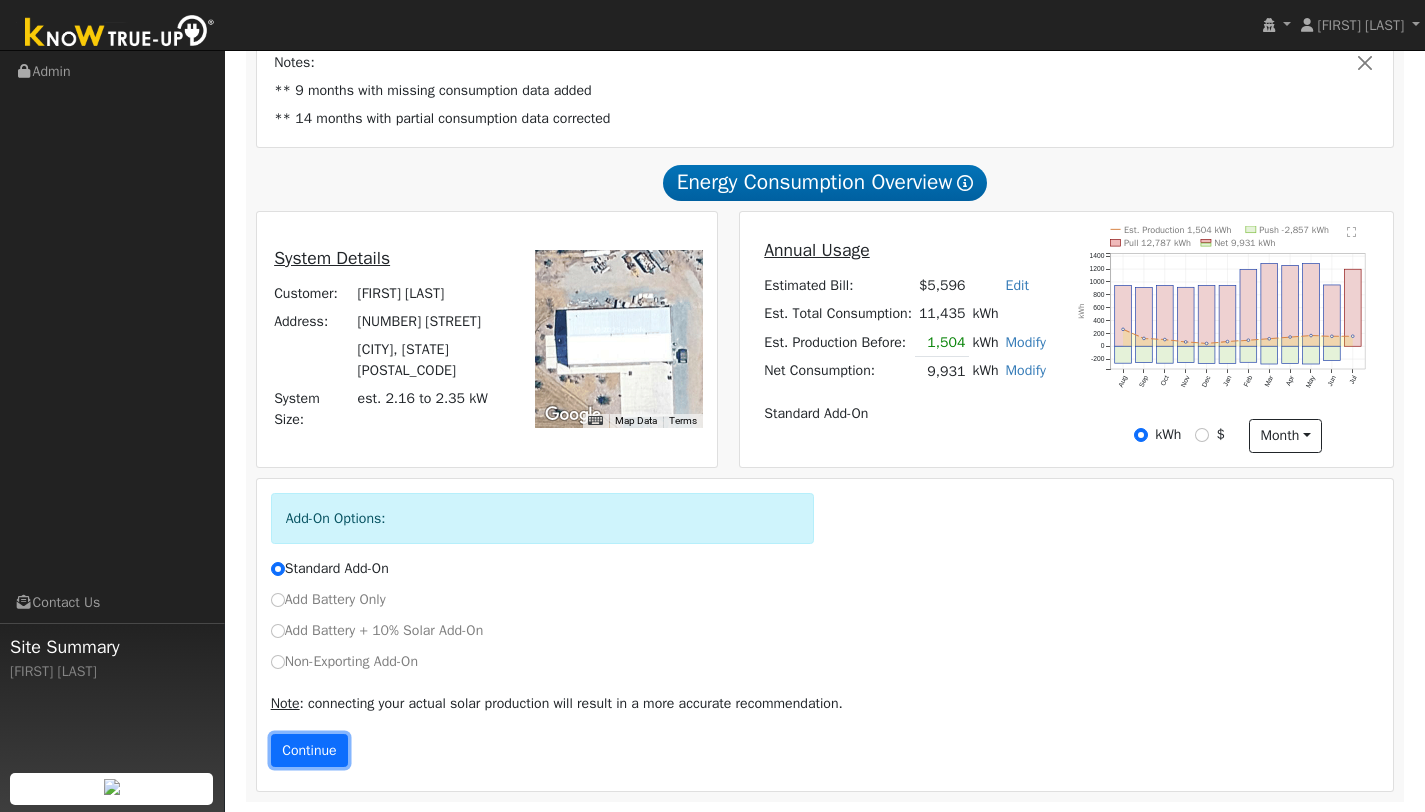 click on "Continue" at bounding box center (310, 751) 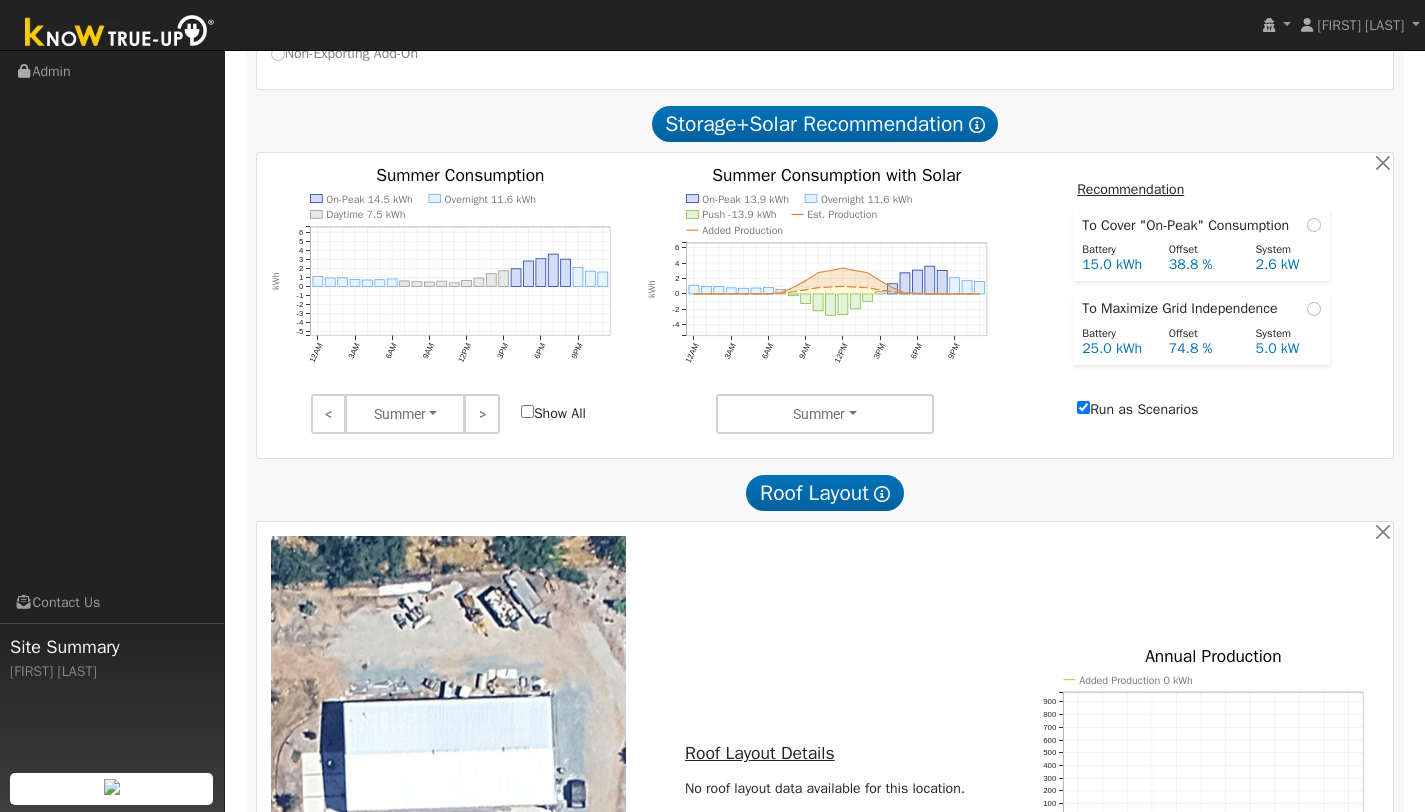scroll, scrollTop: 1031, scrollLeft: 0, axis: vertical 